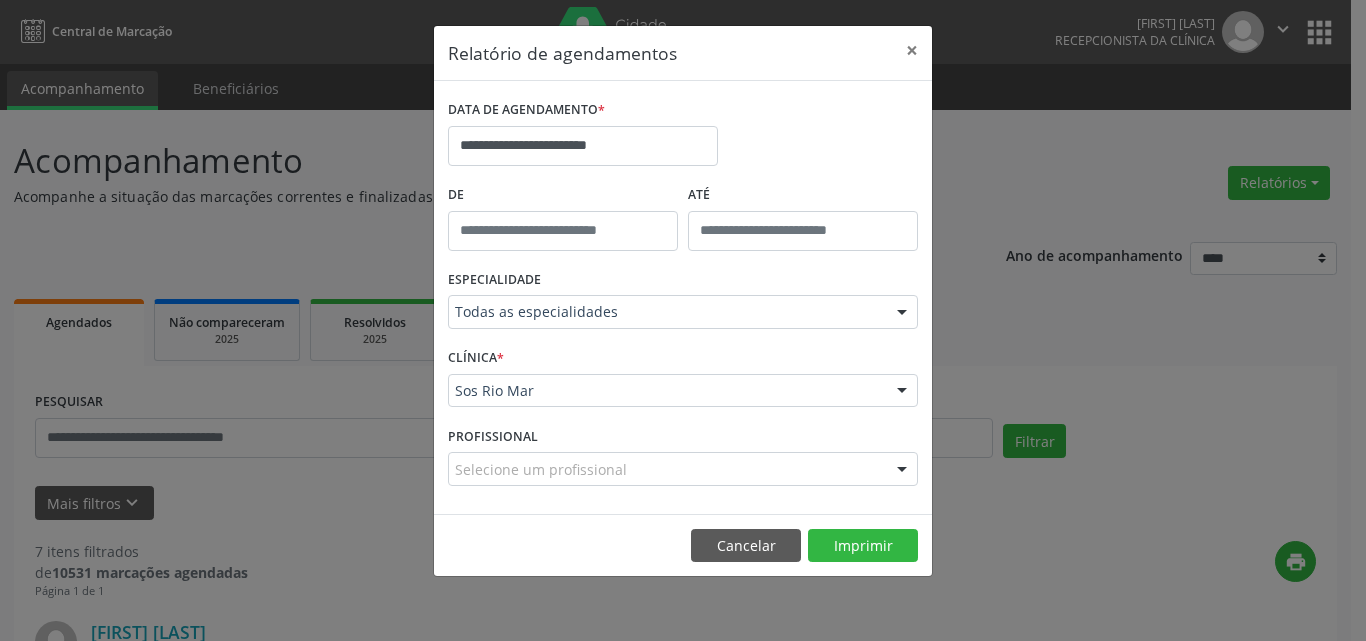 click on "**********" at bounding box center (683, 320) 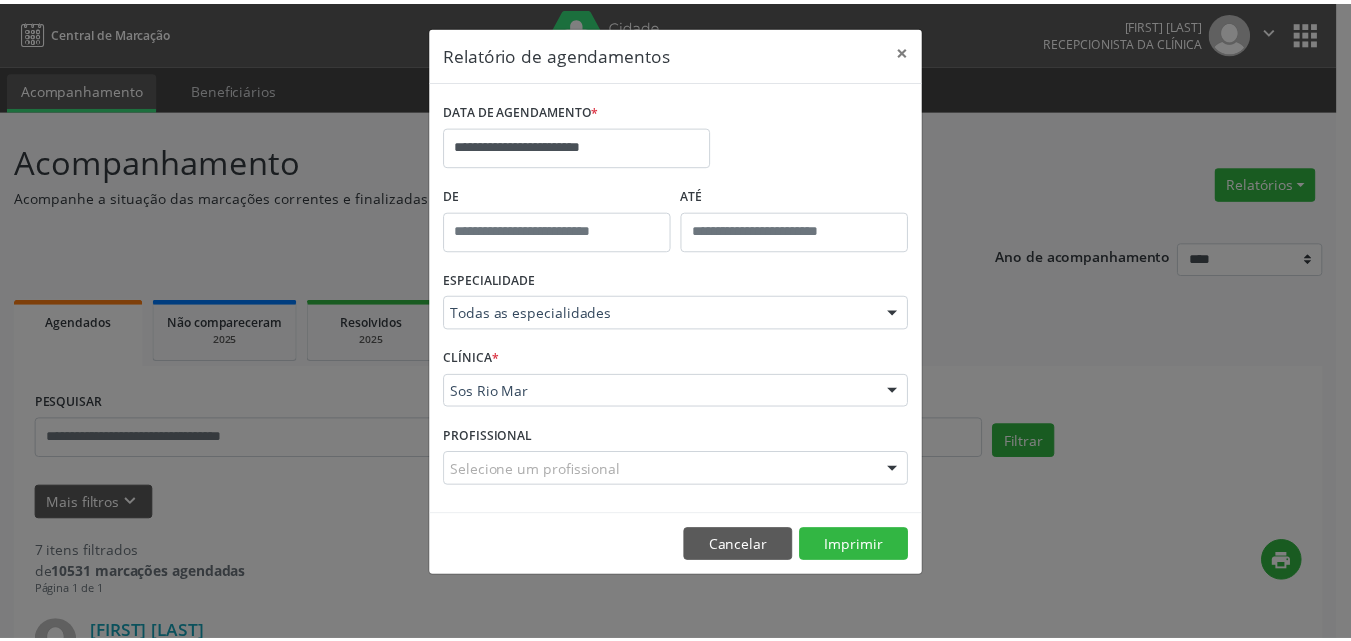 scroll, scrollTop: 0, scrollLeft: 0, axis: both 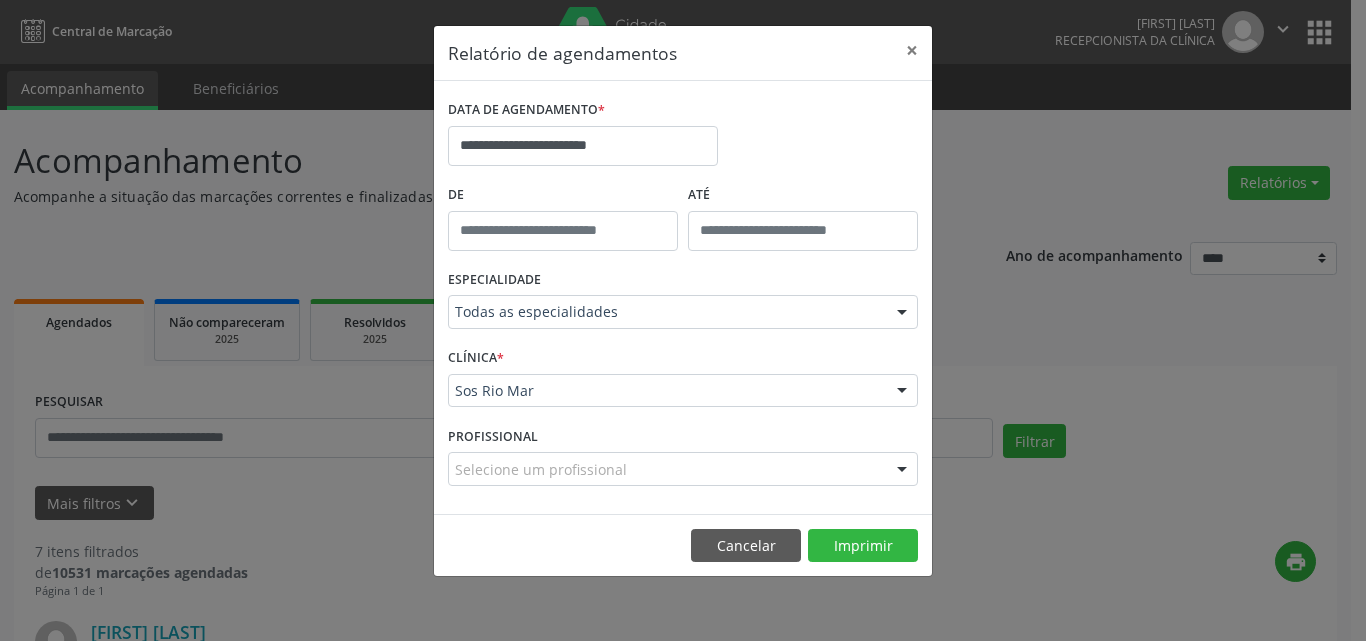 click on "**********" at bounding box center [683, 320] 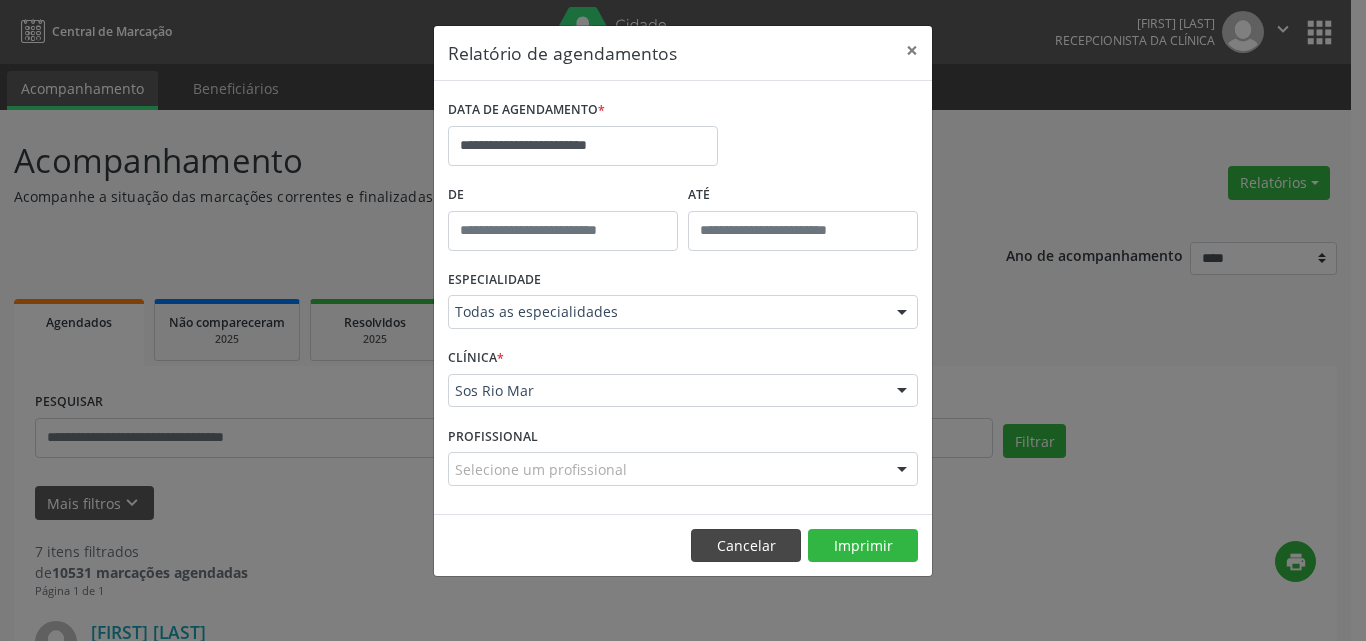 click on "Cancelar Imprimir" at bounding box center (683, 545) 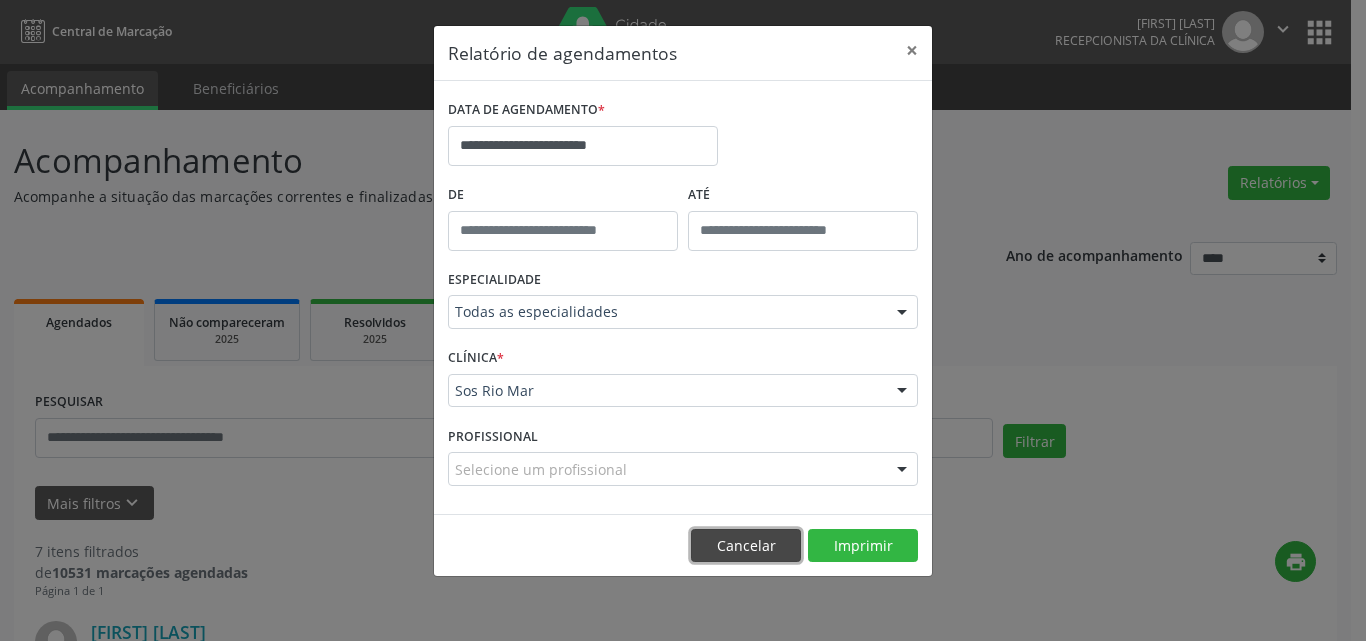 click on "Cancelar" at bounding box center (746, 546) 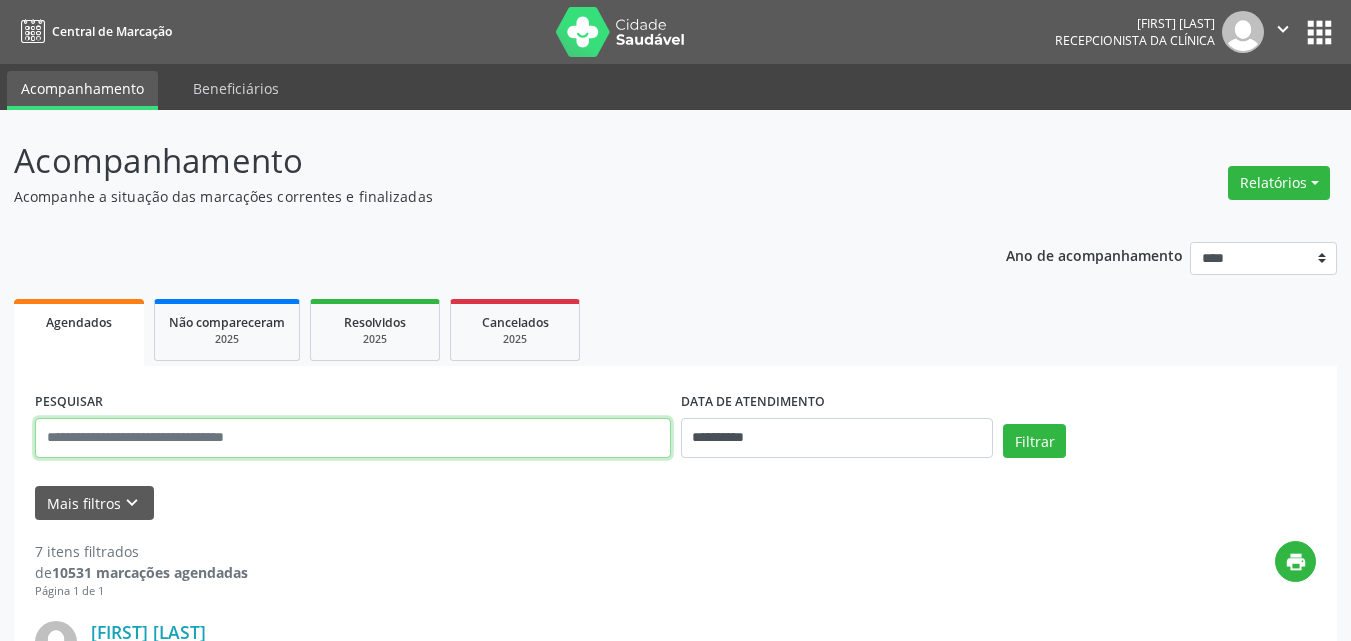 drag, startPoint x: 258, startPoint y: 427, endPoint x: 257, endPoint y: 439, distance: 12.0415945 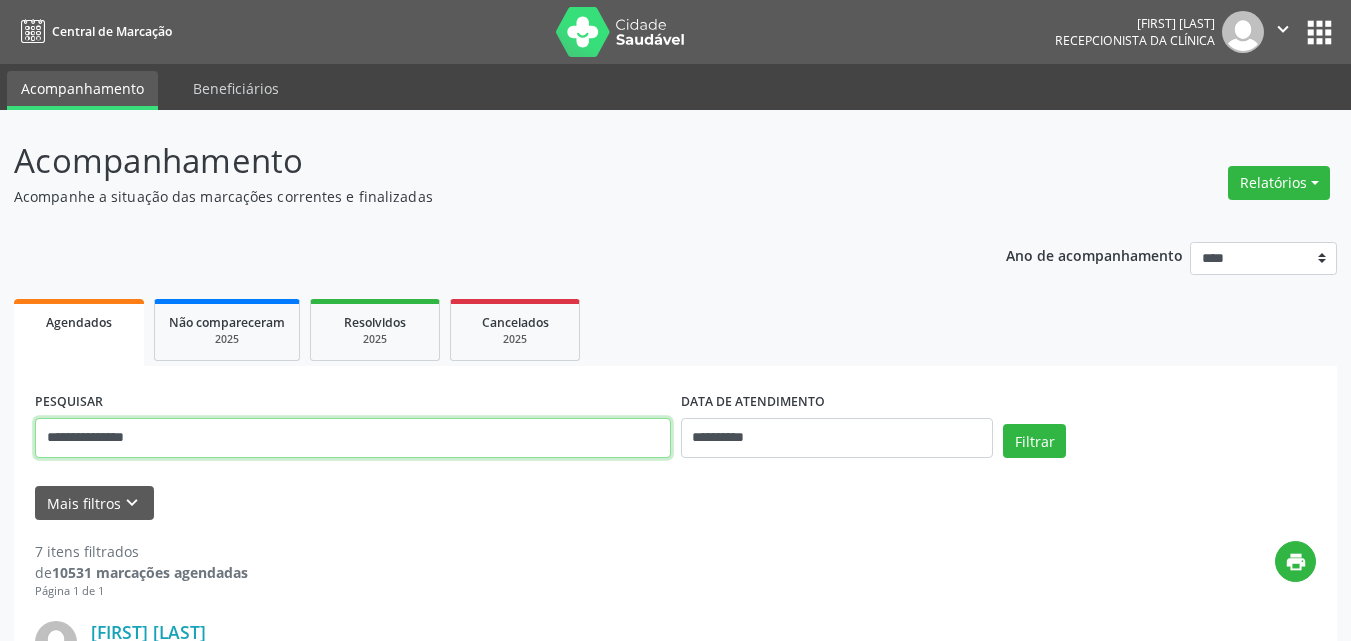 type on "**********" 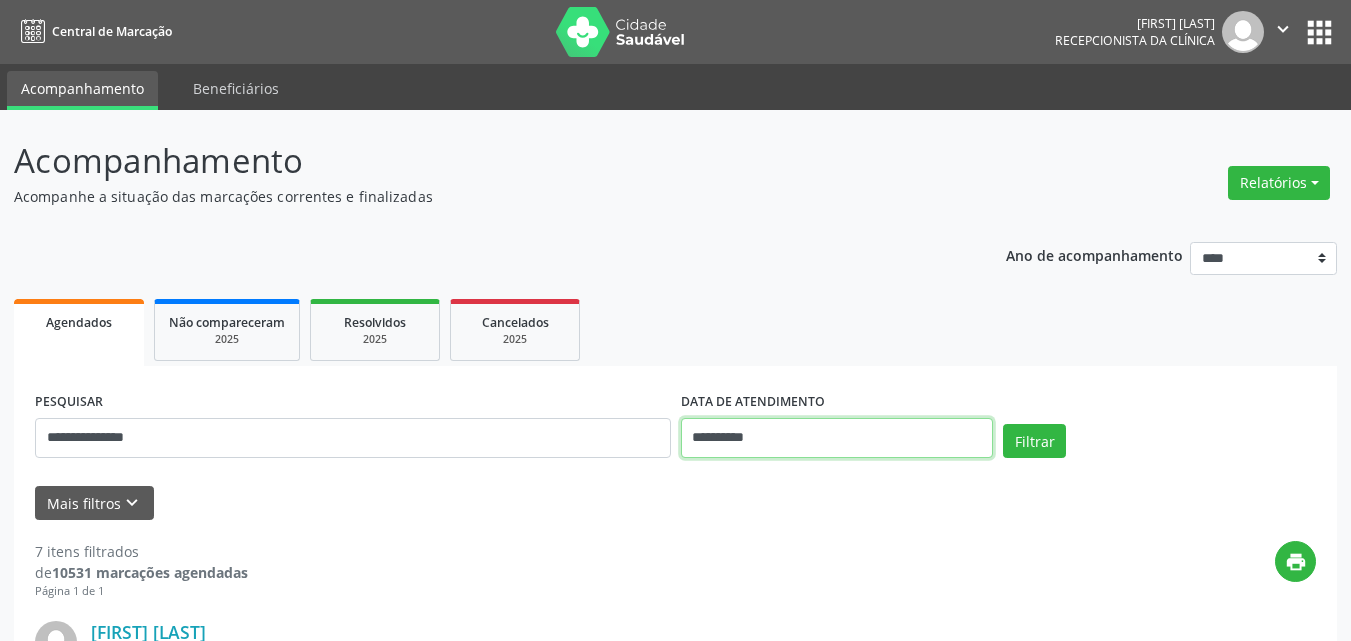 click on "**********" at bounding box center [837, 438] 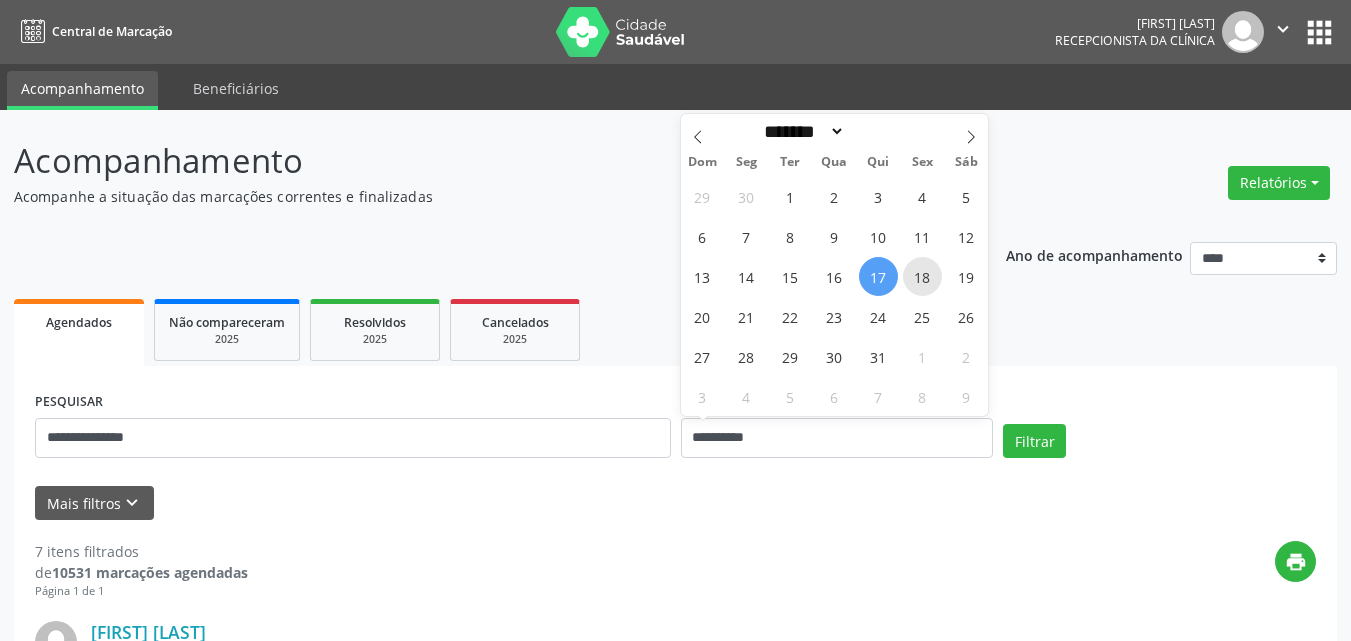click on "18" at bounding box center (922, 276) 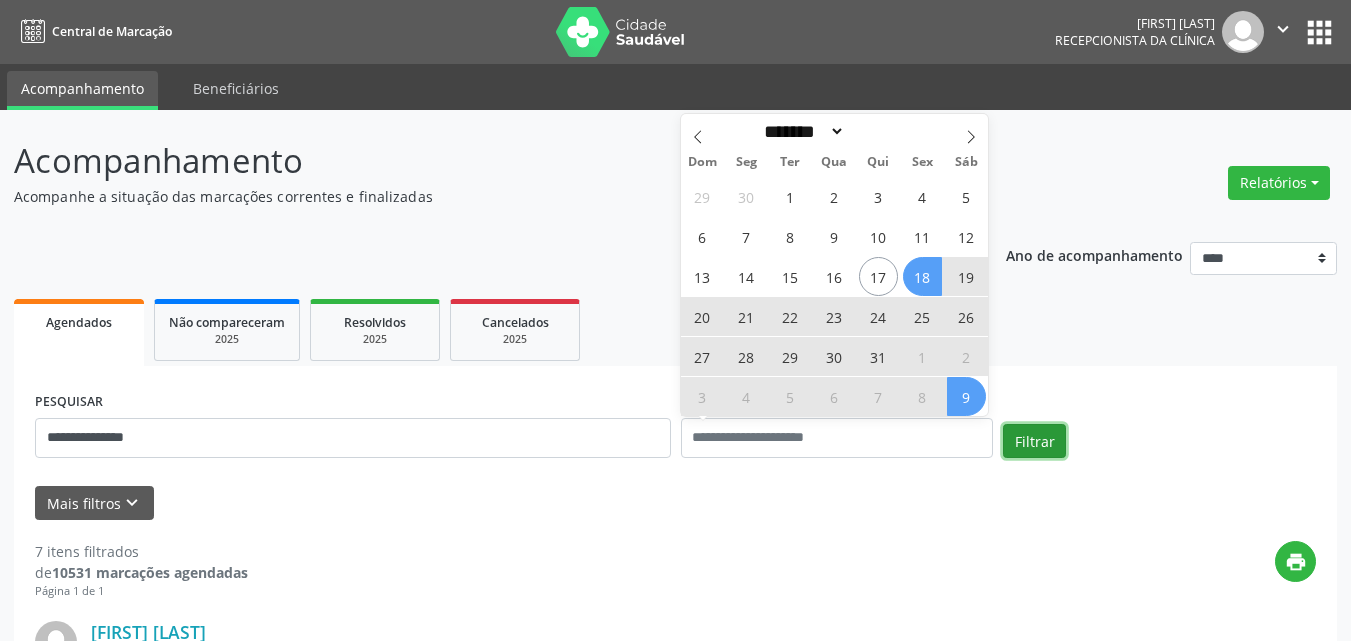 click on "Filtrar" at bounding box center (1034, 441) 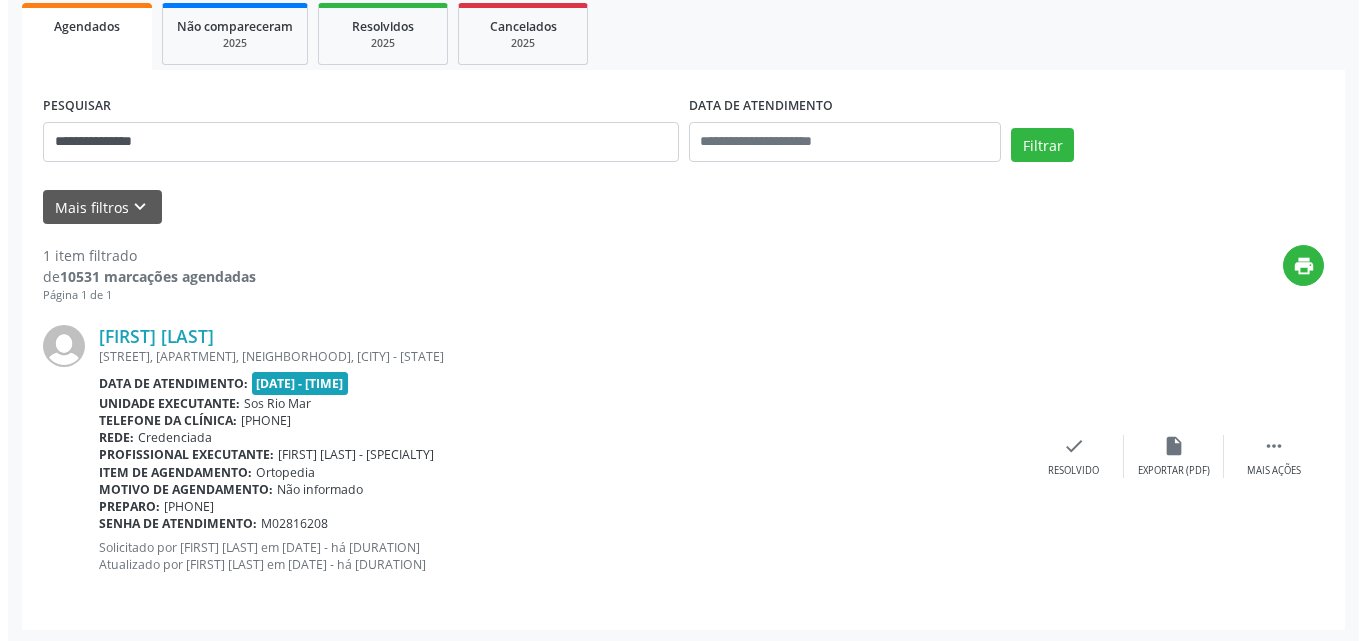 scroll, scrollTop: 299, scrollLeft: 0, axis: vertical 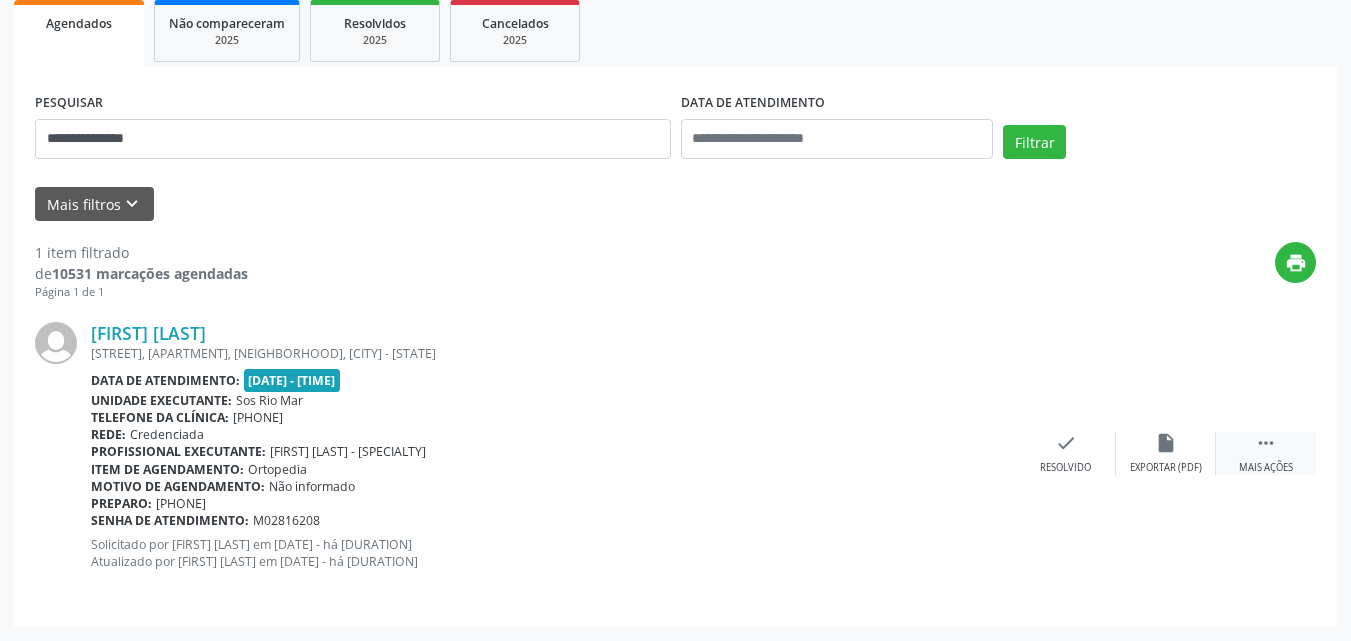 drag, startPoint x: 1269, startPoint y: 447, endPoint x: 1228, endPoint y: 442, distance: 41.303753 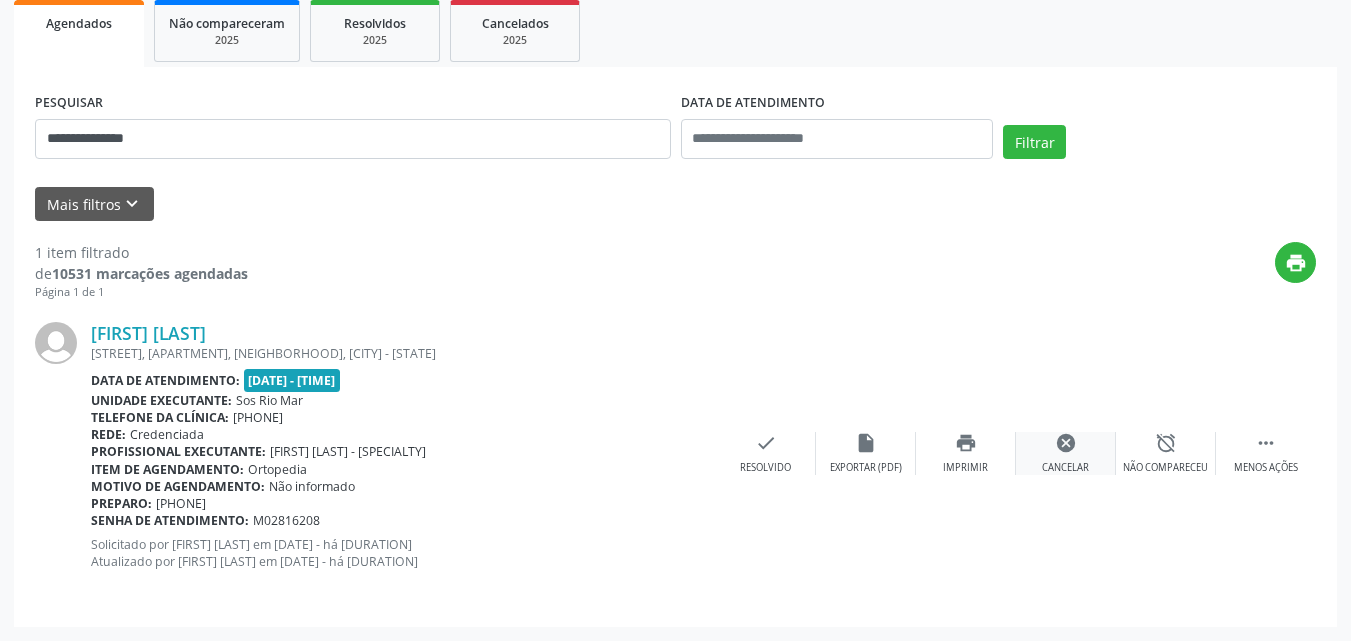 click on "cancel" at bounding box center (1066, 443) 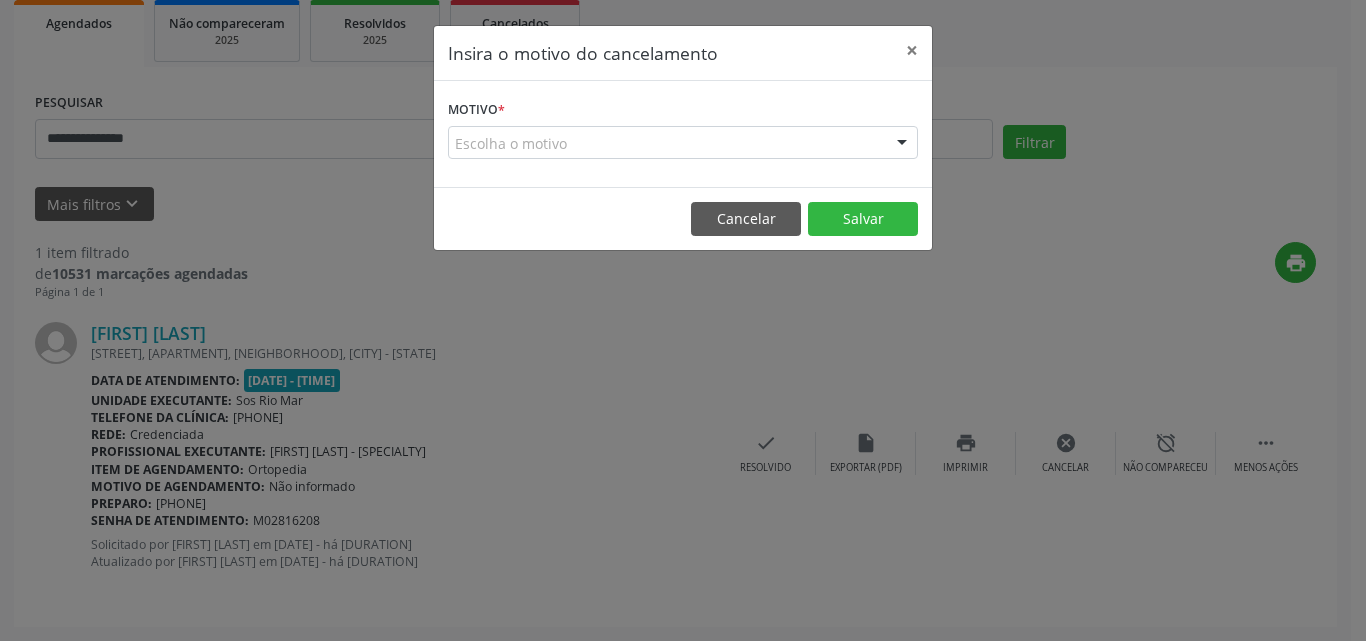 click on "Escolha o motivo" at bounding box center [683, 143] 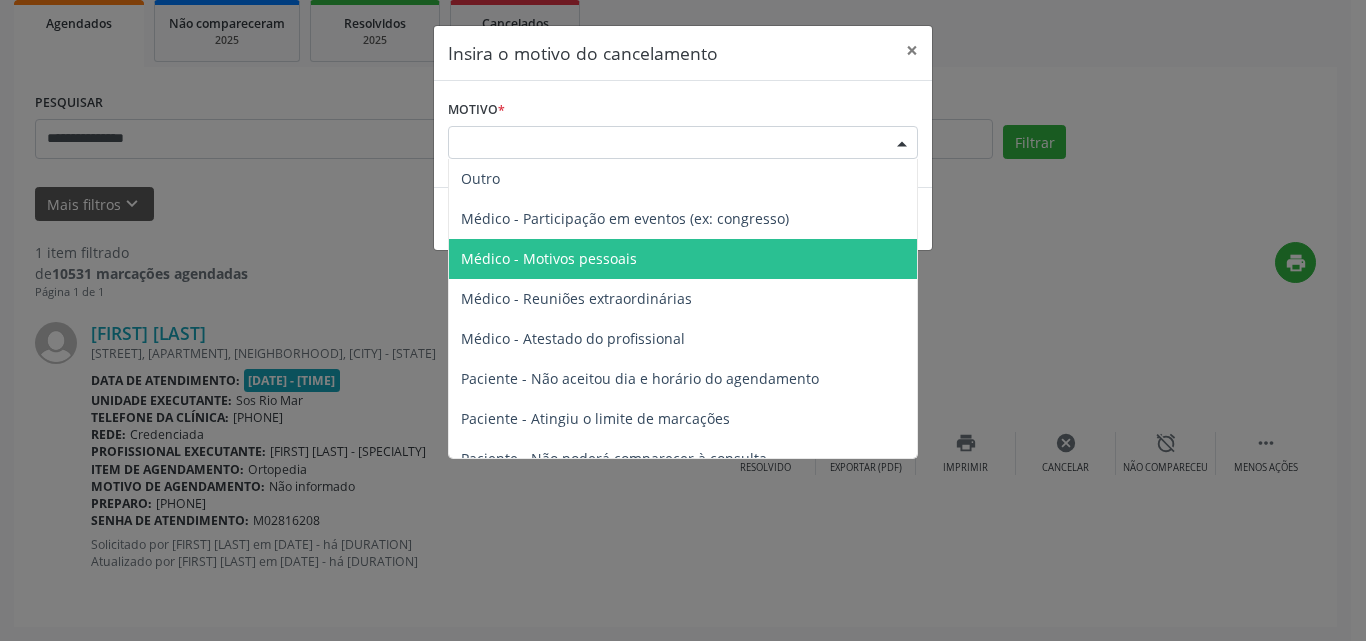 click on "Médico - Motivos pessoais" at bounding box center [683, 259] 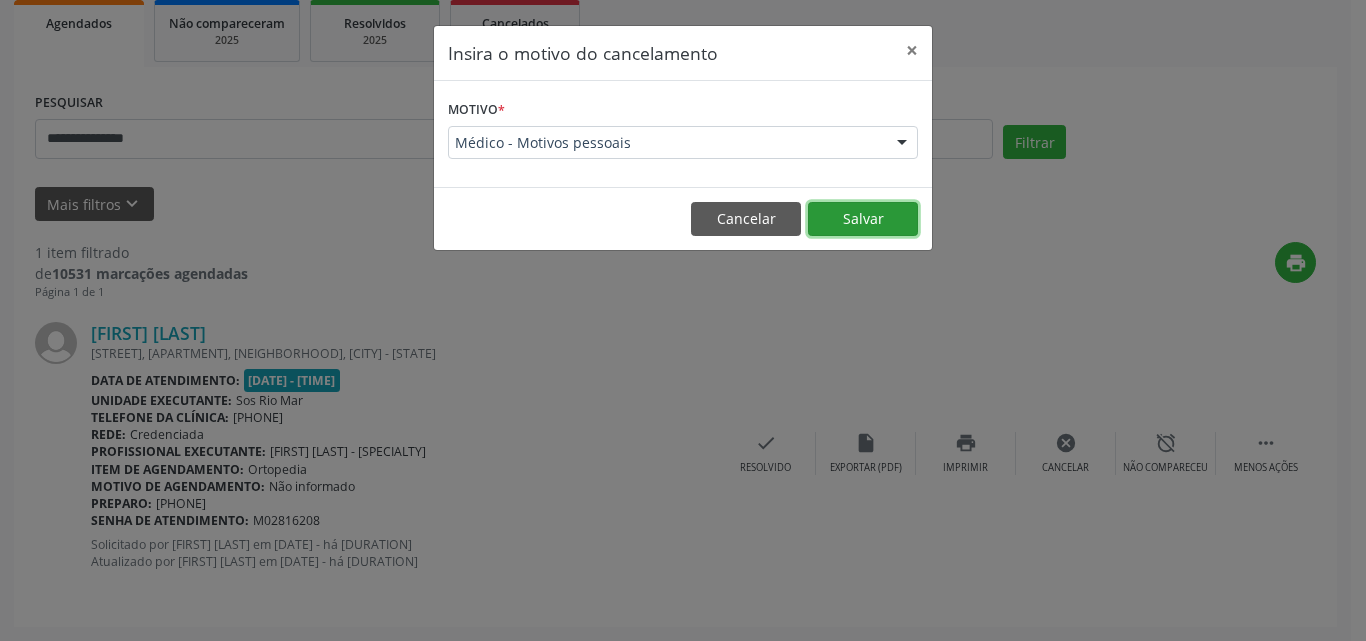 click on "Salvar" at bounding box center (863, 219) 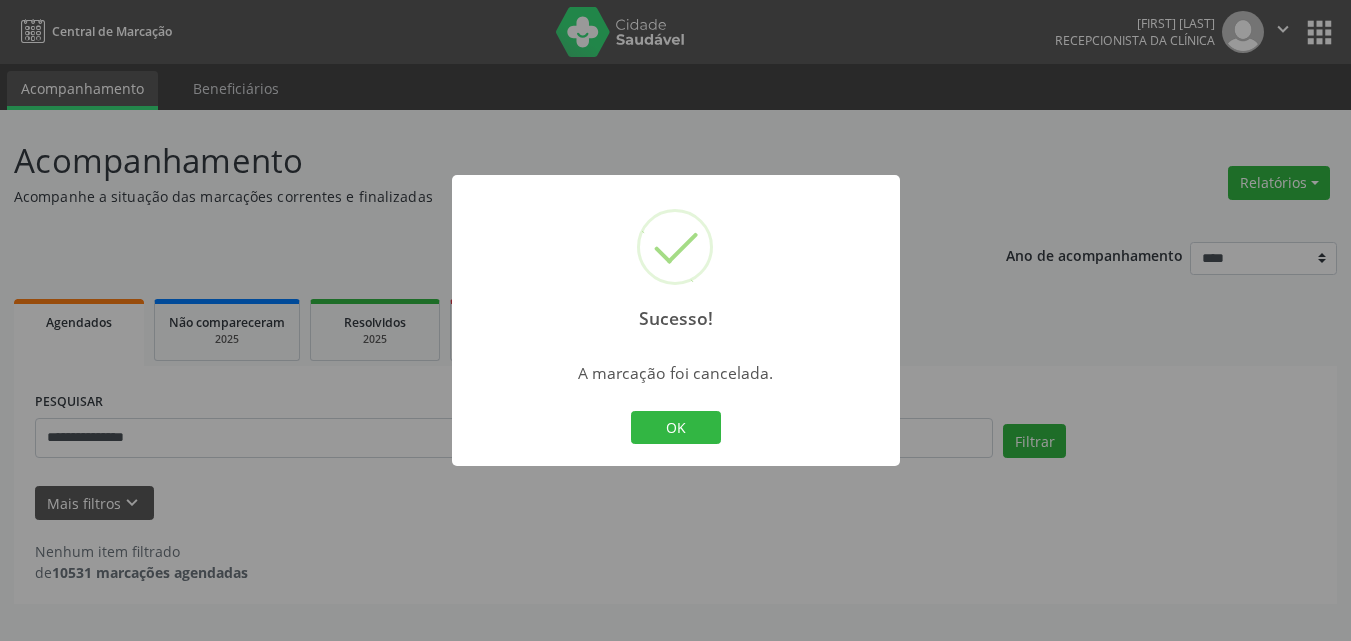 scroll, scrollTop: 0, scrollLeft: 0, axis: both 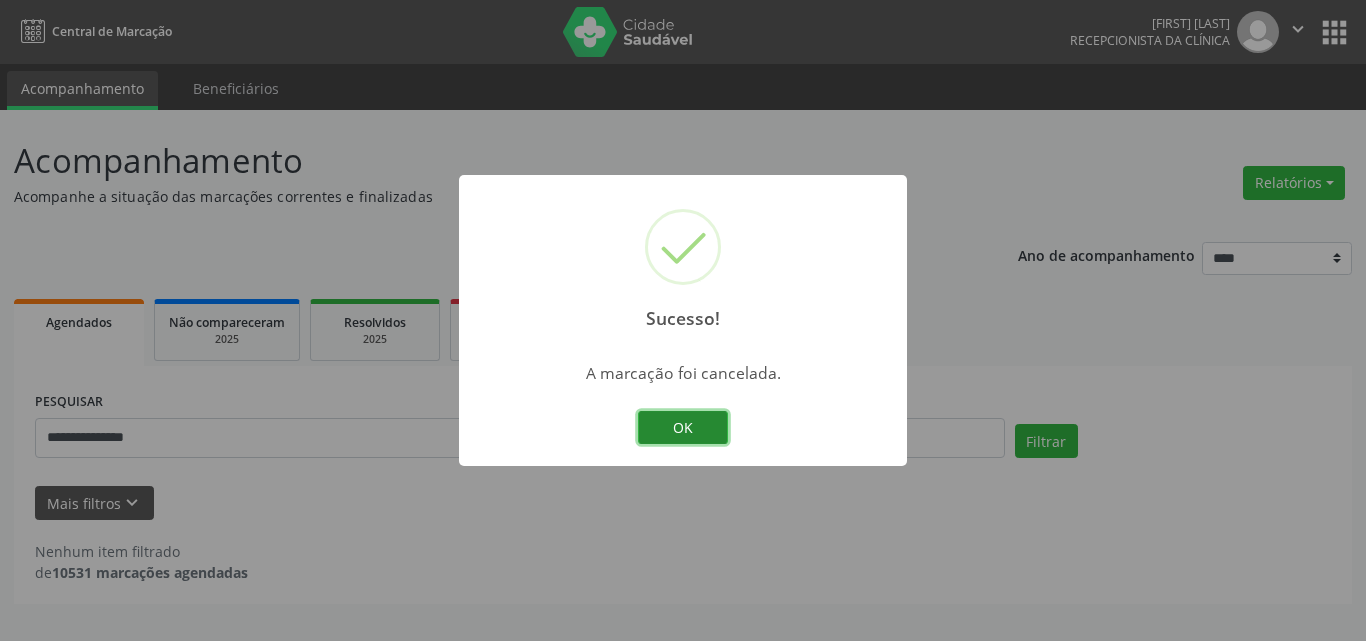 click on "OK" at bounding box center (683, 428) 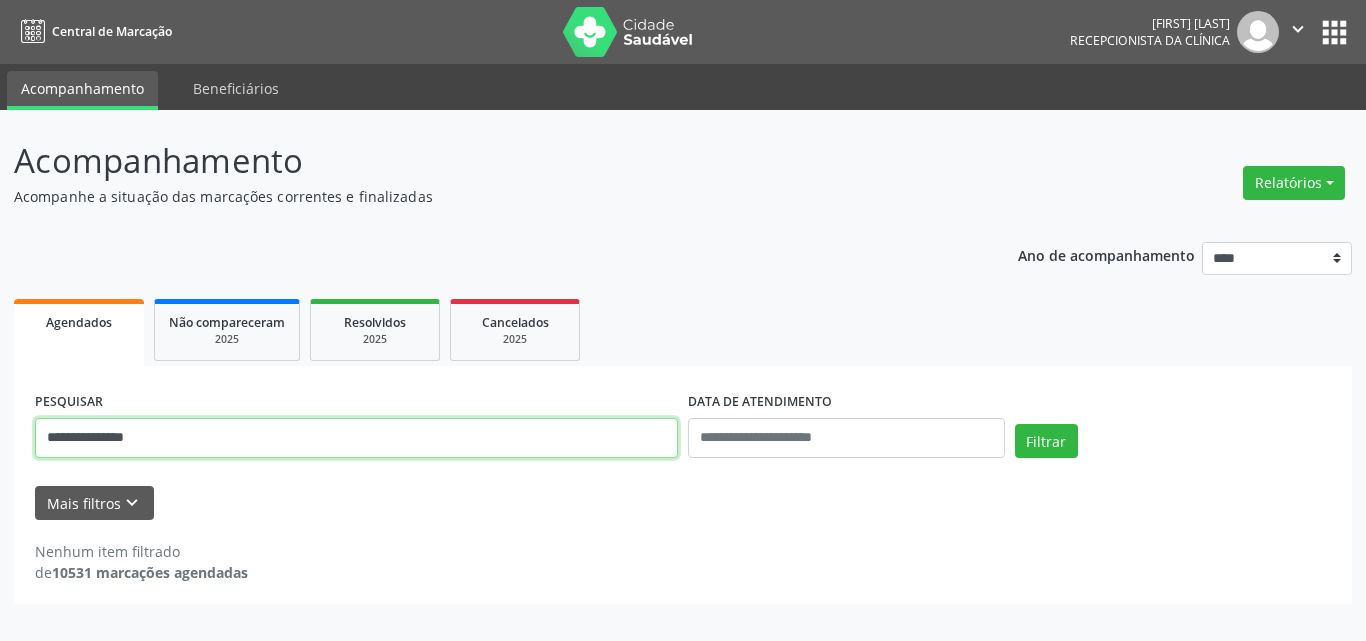 drag, startPoint x: 202, startPoint y: 434, endPoint x: 5, endPoint y: 433, distance: 197.00253 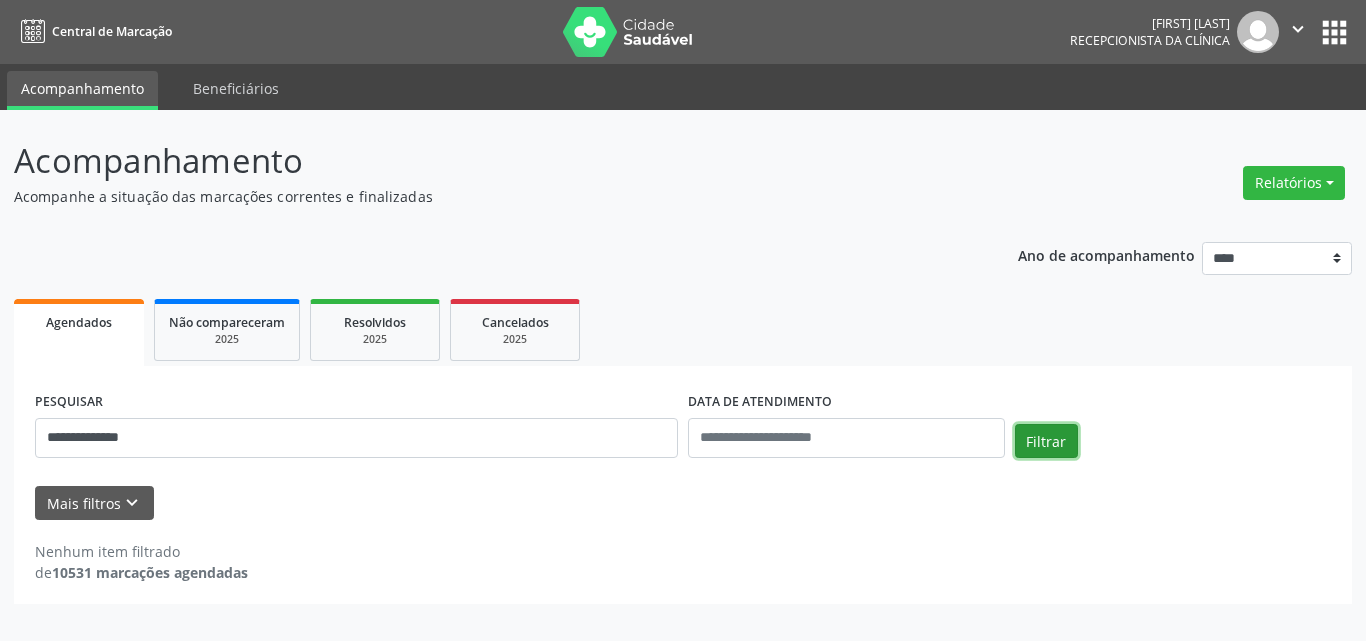 click on "Filtrar" at bounding box center [1046, 441] 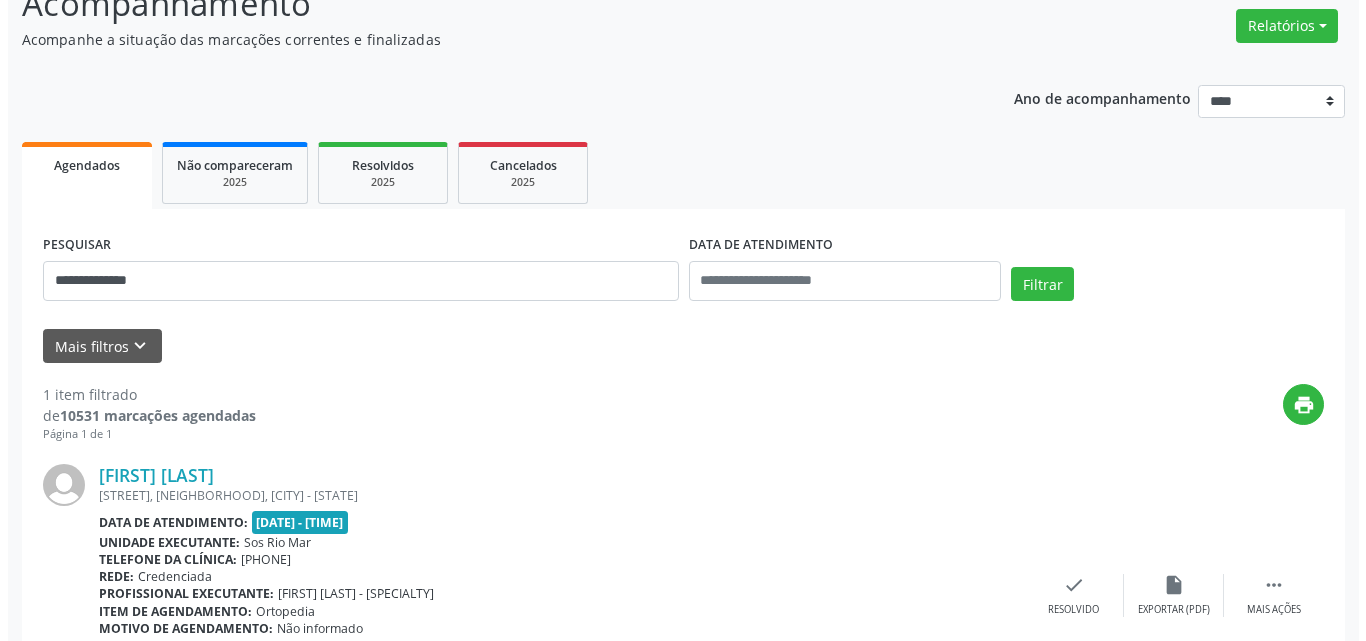scroll, scrollTop: 299, scrollLeft: 0, axis: vertical 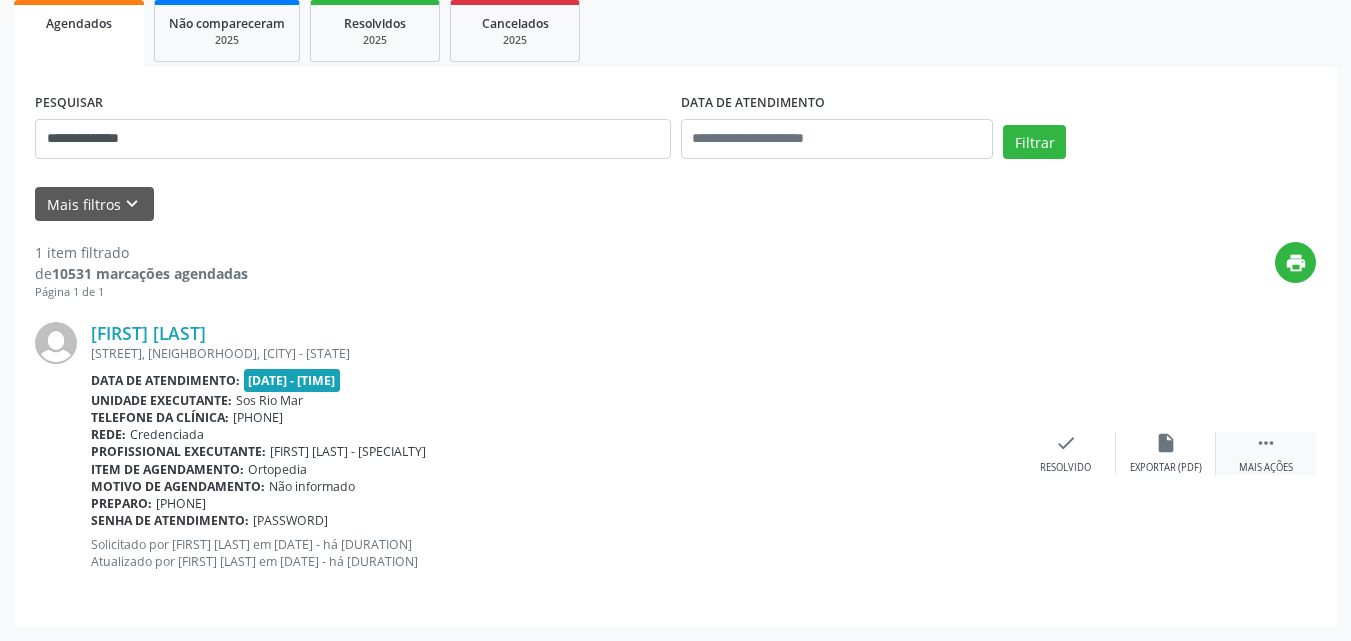 click on "
Mais ações" at bounding box center [1266, 453] 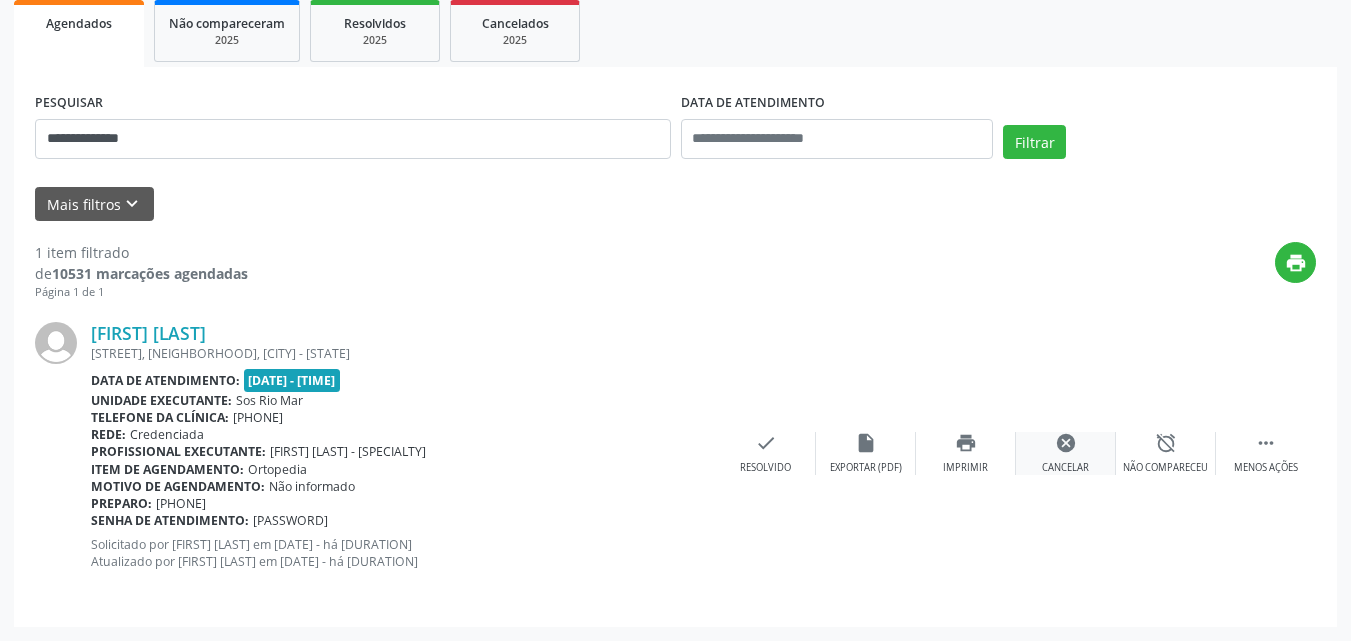 click on "cancel" at bounding box center [1066, 443] 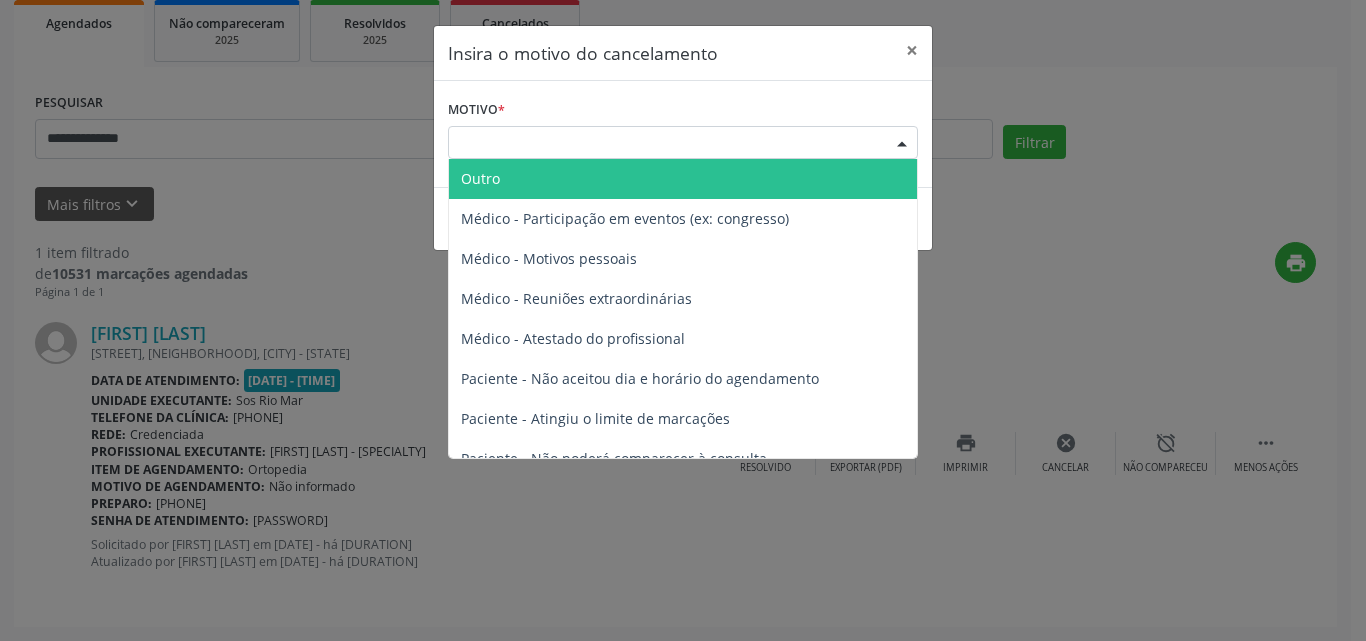 click on "Escolha o motivo" at bounding box center [683, 143] 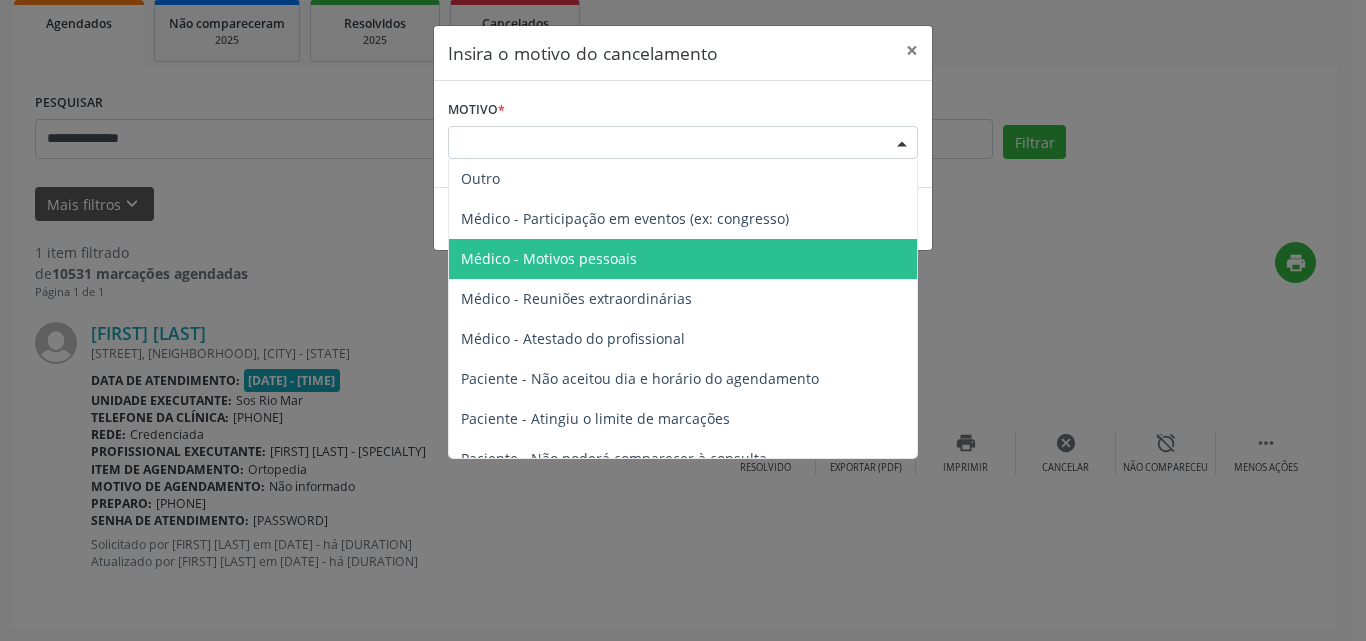 click on "Médico - Motivos pessoais" at bounding box center (683, 259) 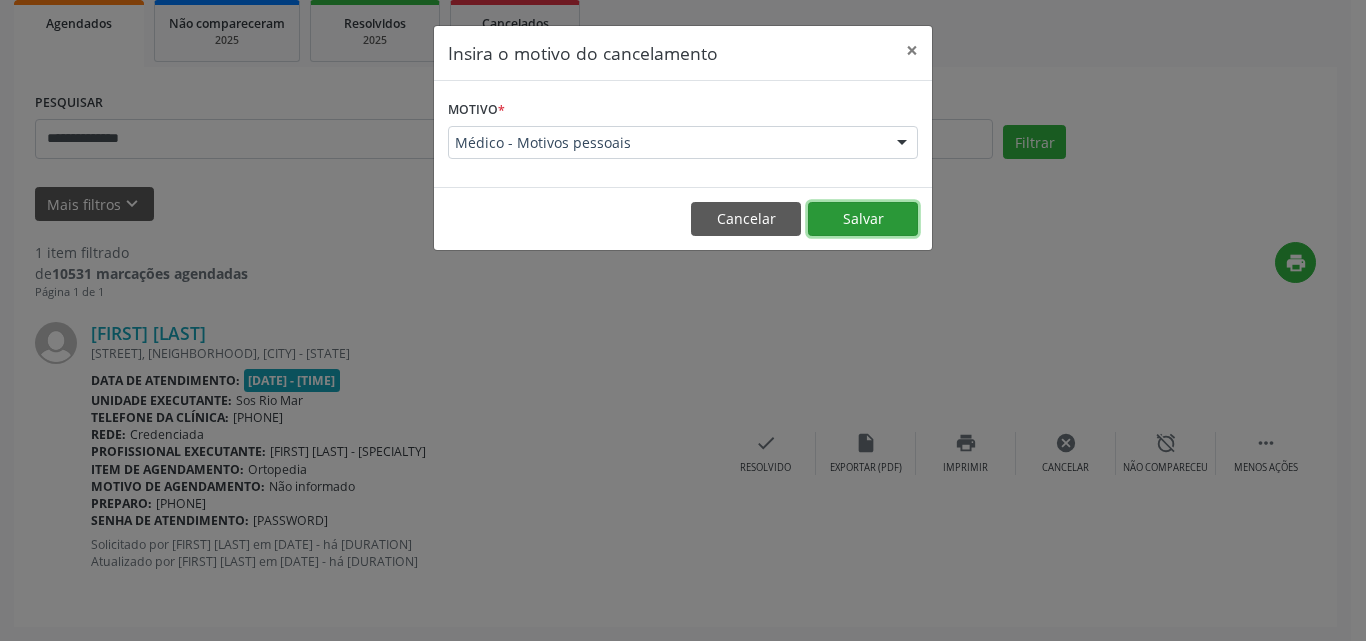 click on "Salvar" at bounding box center (863, 219) 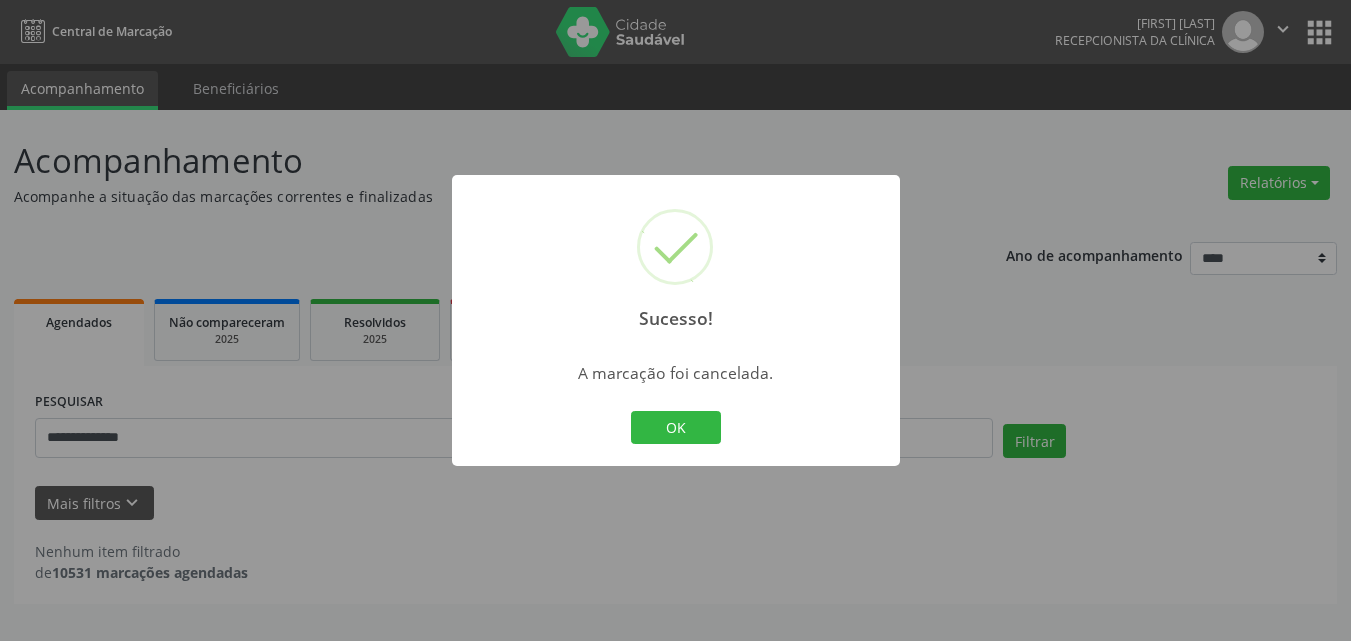scroll, scrollTop: 0, scrollLeft: 0, axis: both 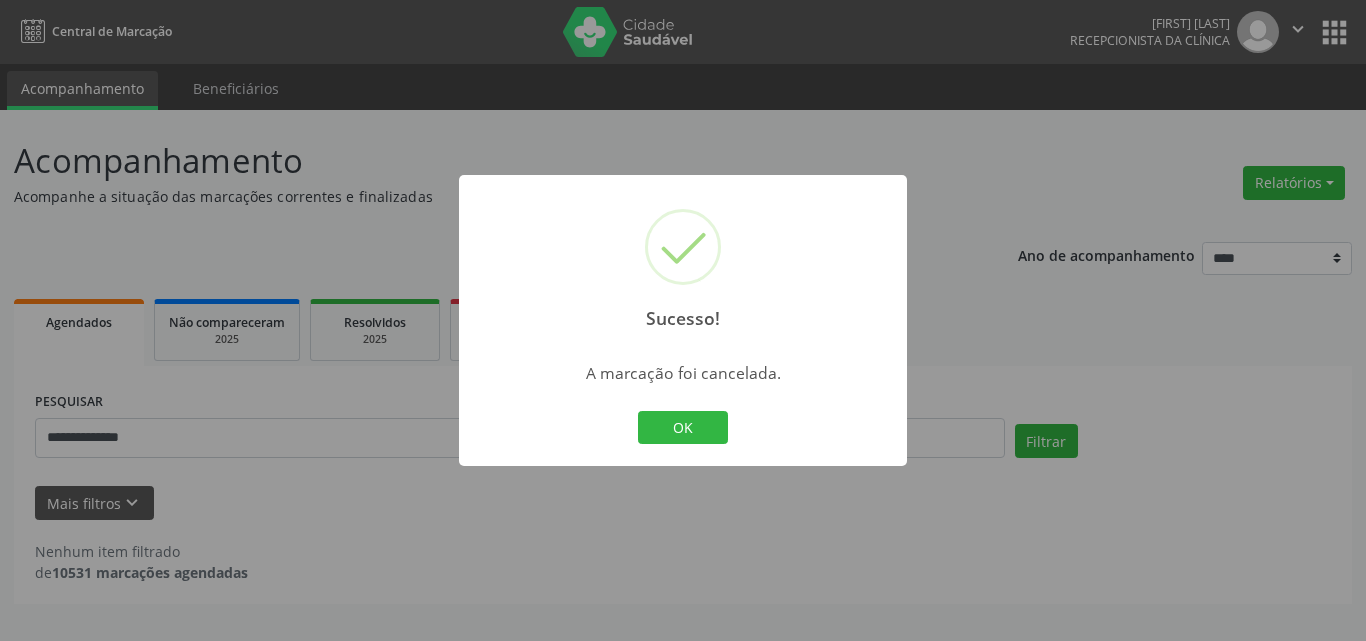click on "Sucesso! × A marcação foi cancelada. OK Cancel" at bounding box center [683, 320] 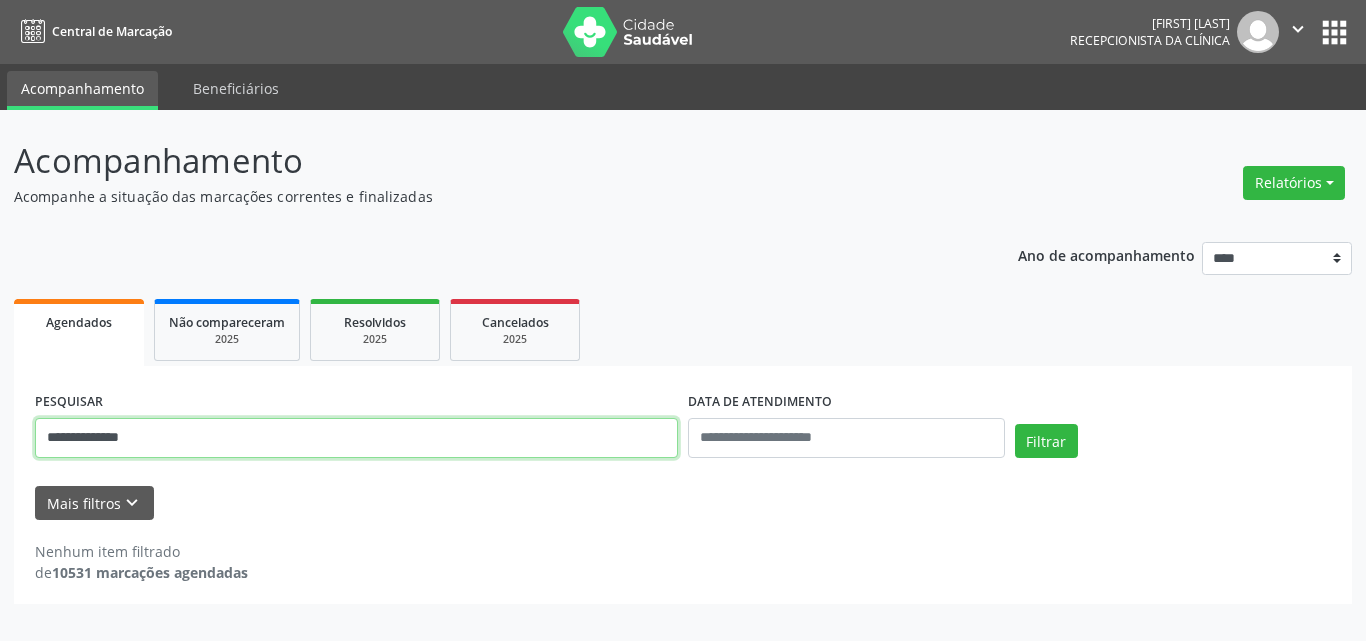 click on "**********" at bounding box center (356, 438) 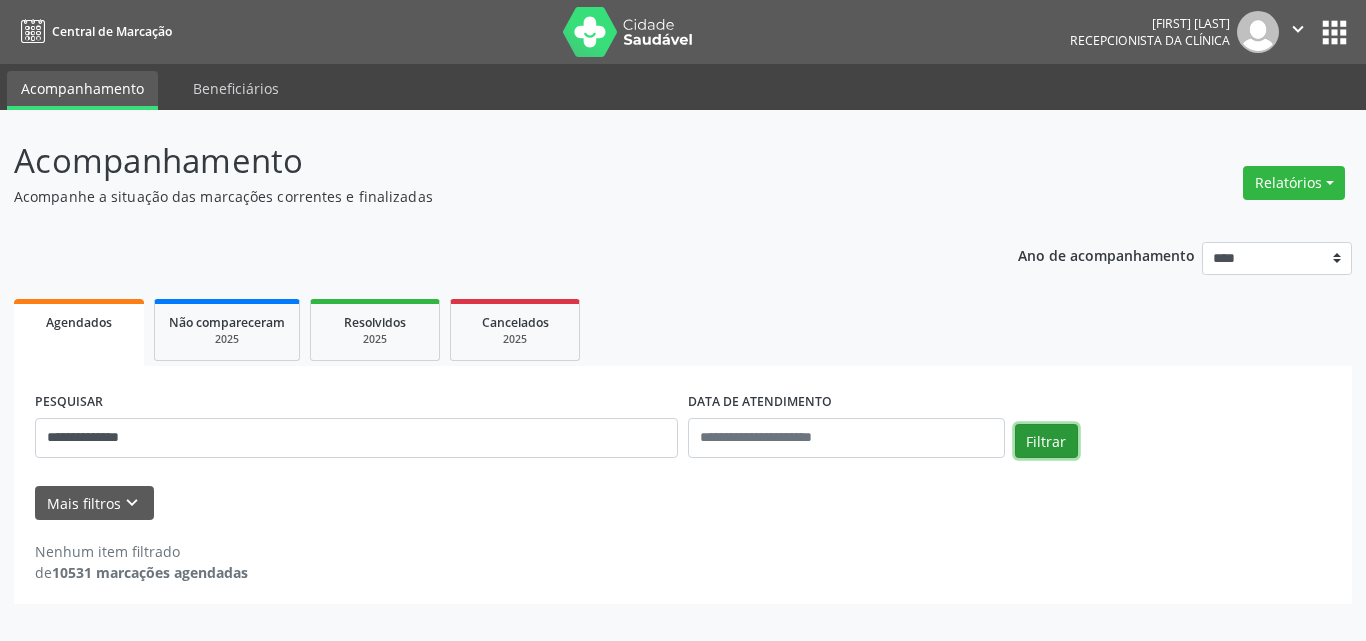 click on "Filtrar" at bounding box center (1046, 441) 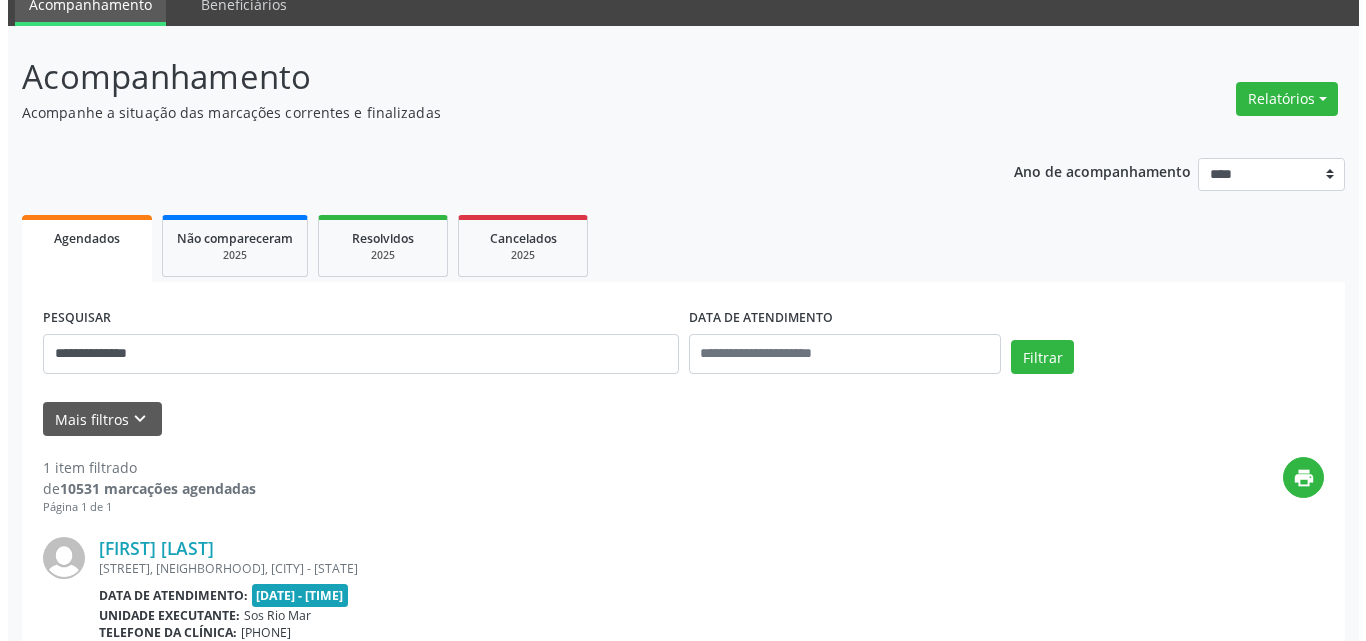scroll, scrollTop: 299, scrollLeft: 0, axis: vertical 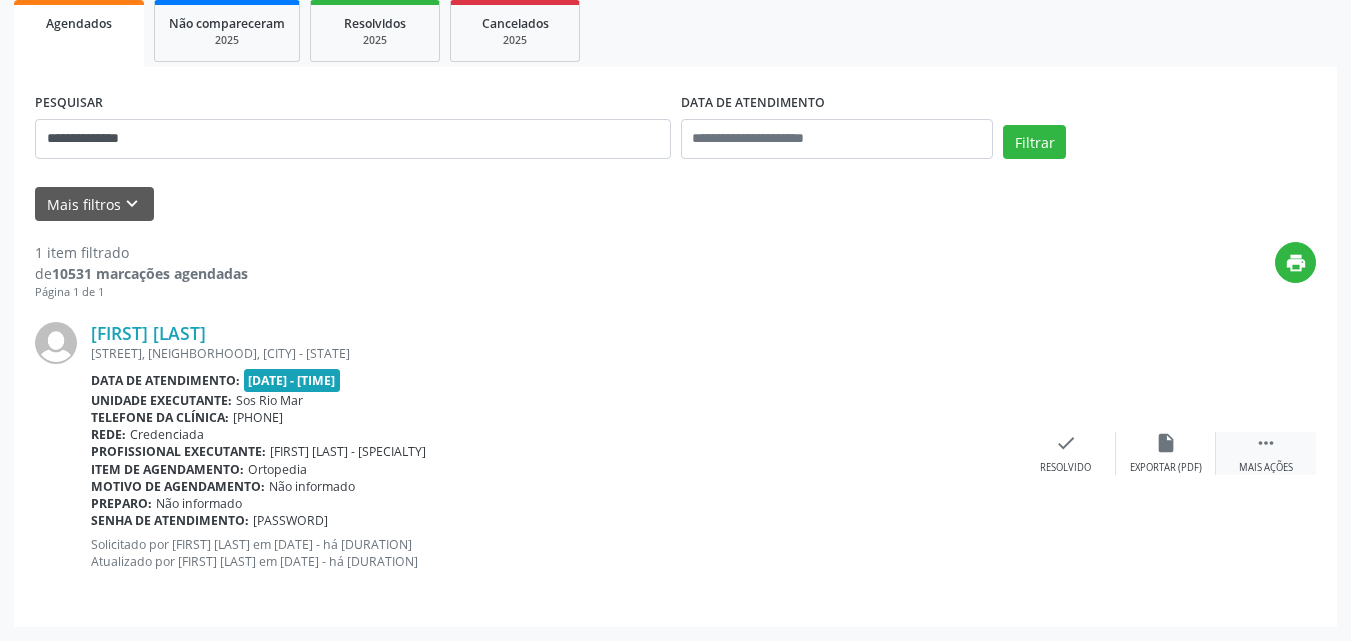 click on "
Mais ações" at bounding box center (1266, 453) 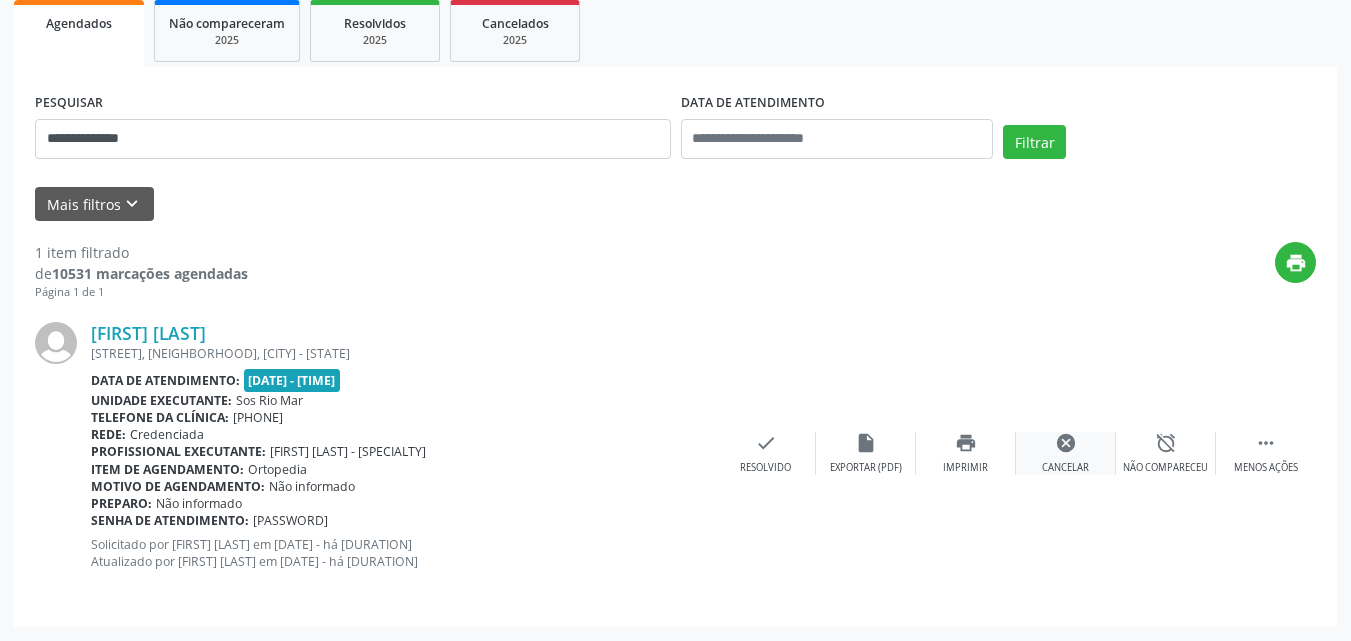 drag, startPoint x: 1060, startPoint y: 440, endPoint x: 1071, endPoint y: 444, distance: 11.7046995 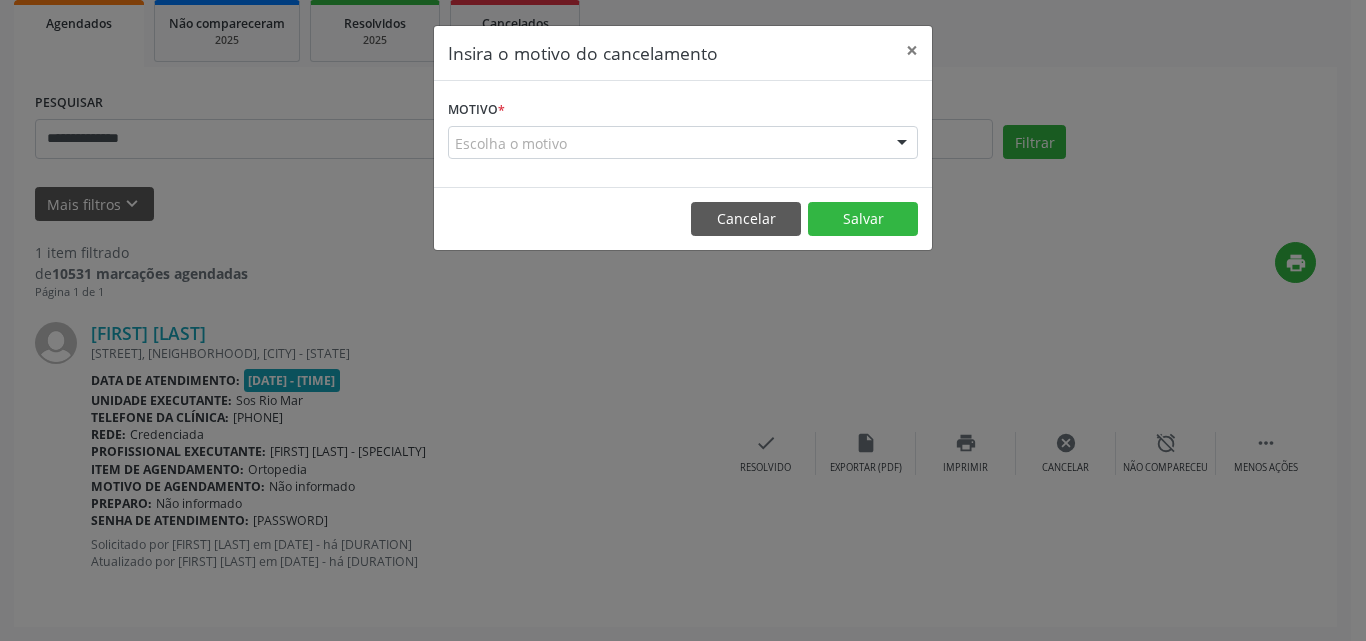 click on "Escolha o motivo" at bounding box center (683, 143) 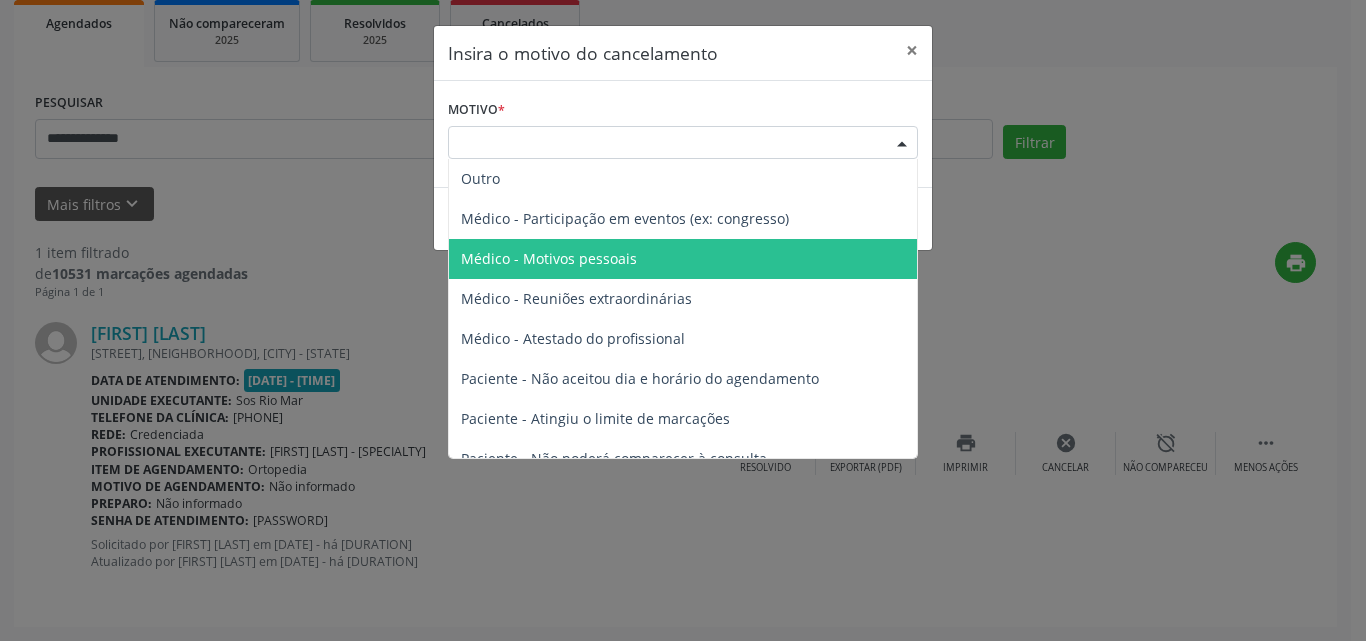 drag, startPoint x: 632, startPoint y: 265, endPoint x: 642, endPoint y: 266, distance: 10.049875 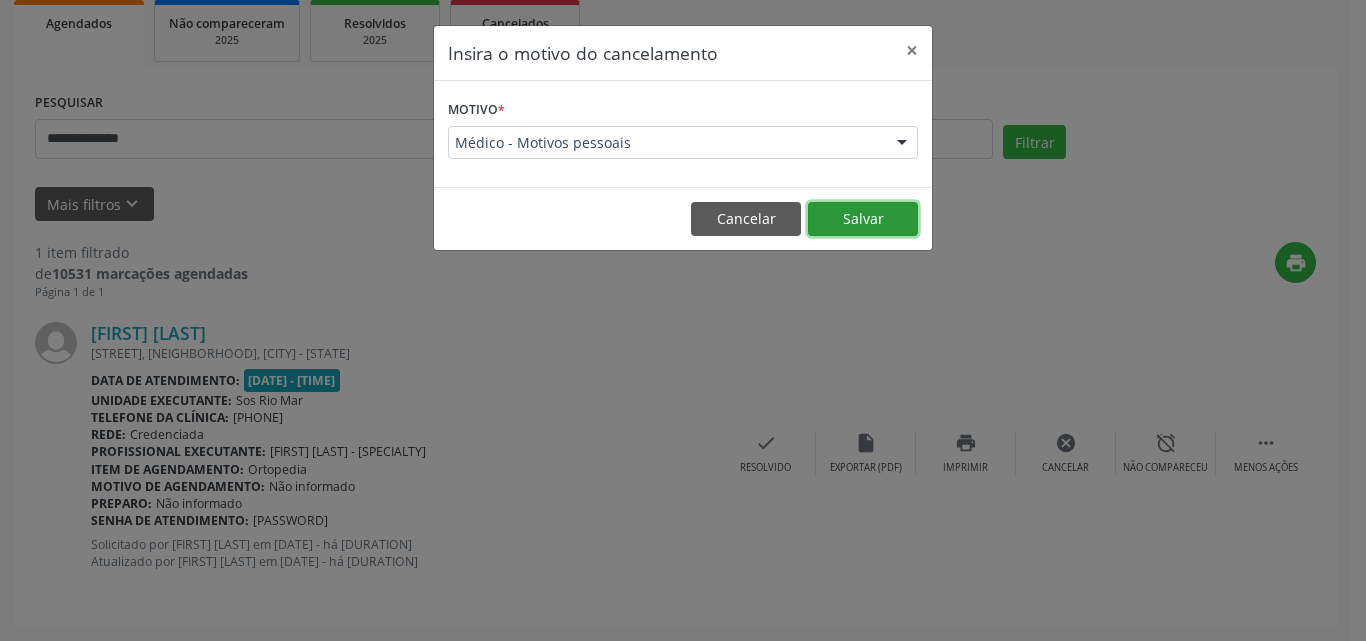 click on "Salvar" at bounding box center (863, 219) 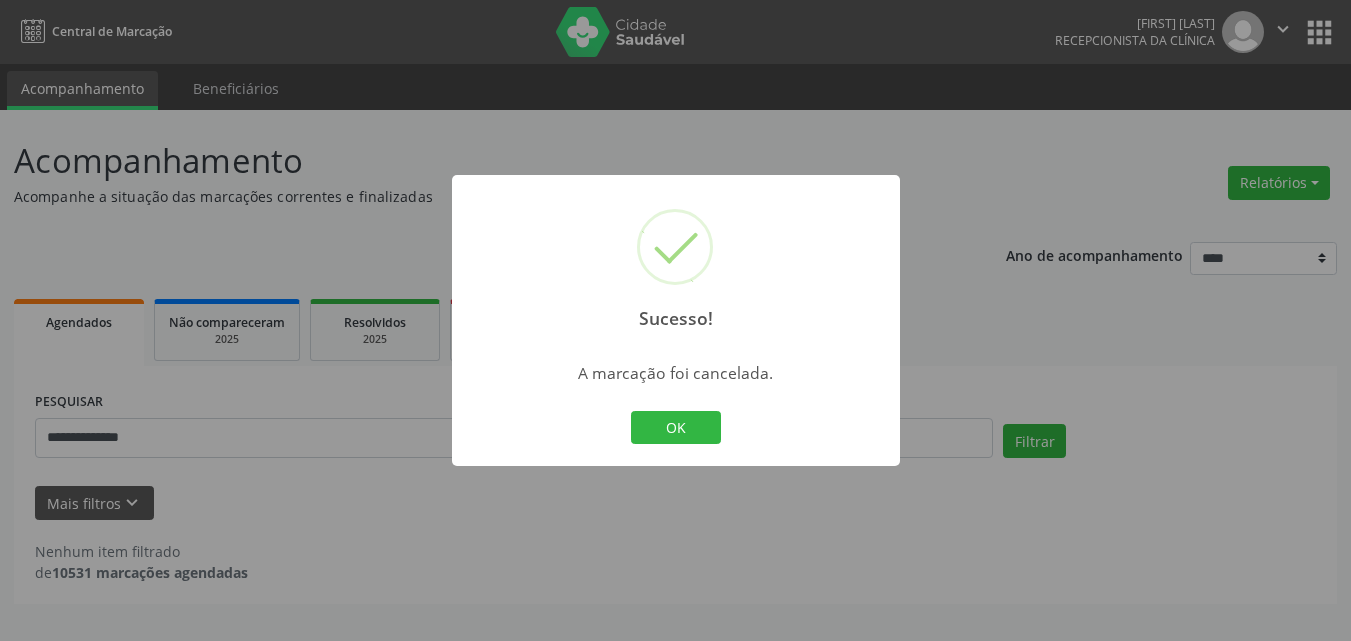 scroll, scrollTop: 0, scrollLeft: 0, axis: both 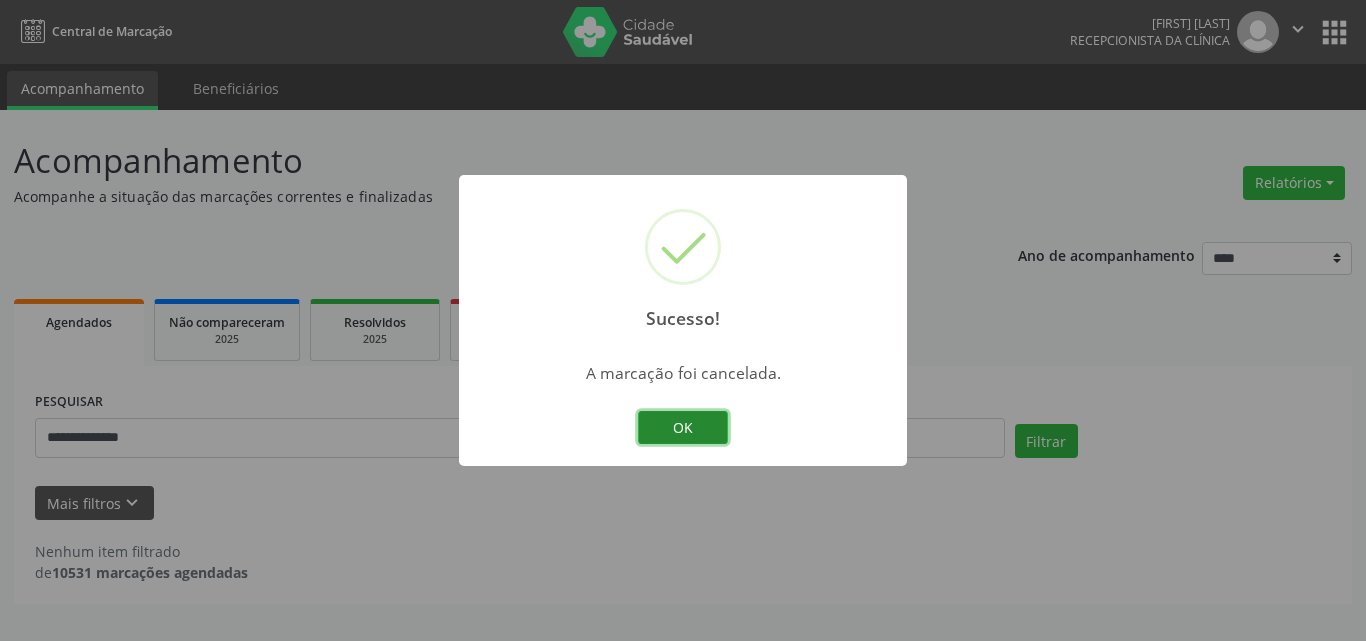 drag, startPoint x: 704, startPoint y: 426, endPoint x: 268, endPoint y: 368, distance: 439.84088 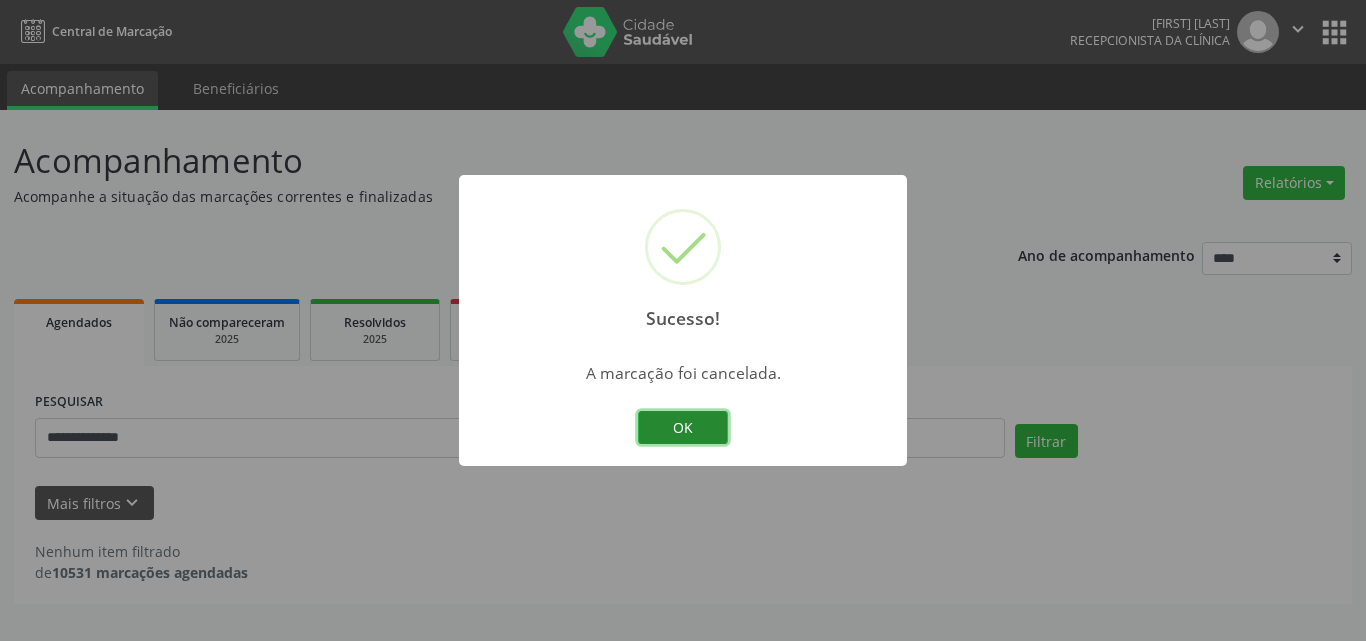 click on "OK" at bounding box center [683, 428] 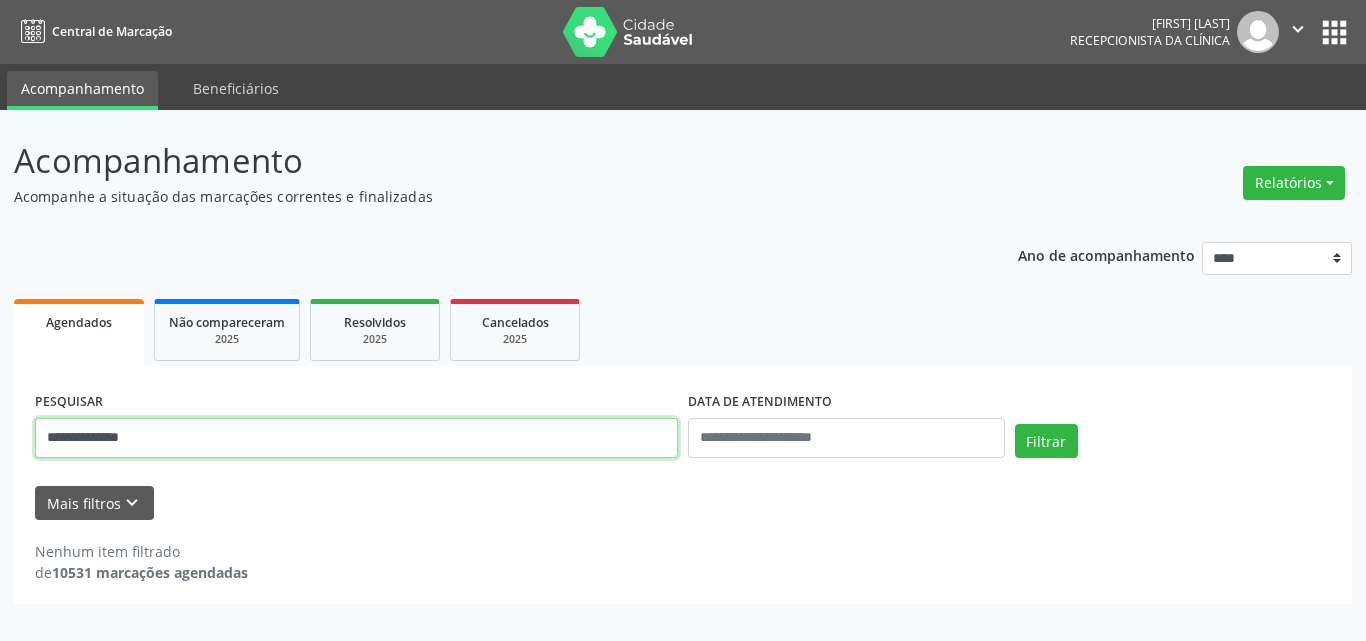 drag, startPoint x: 190, startPoint y: 447, endPoint x: 0, endPoint y: 412, distance: 193.1968 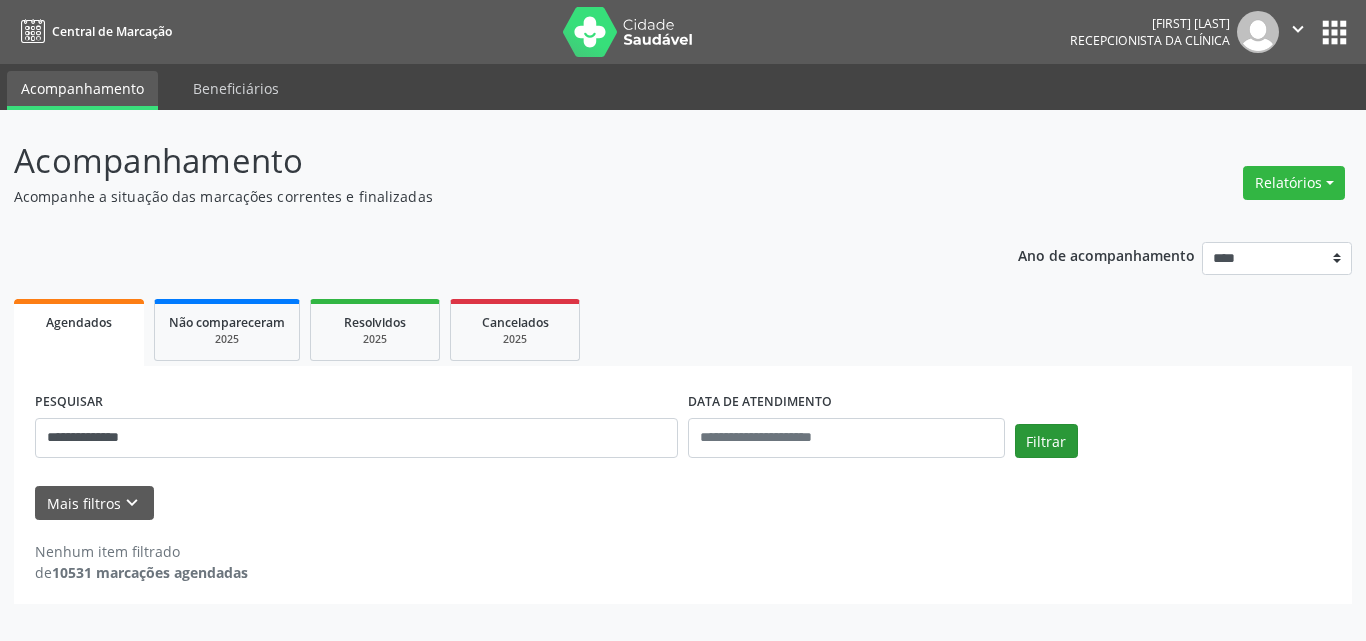 drag, startPoint x: 1079, startPoint y: 457, endPoint x: 1050, endPoint y: 442, distance: 32.649654 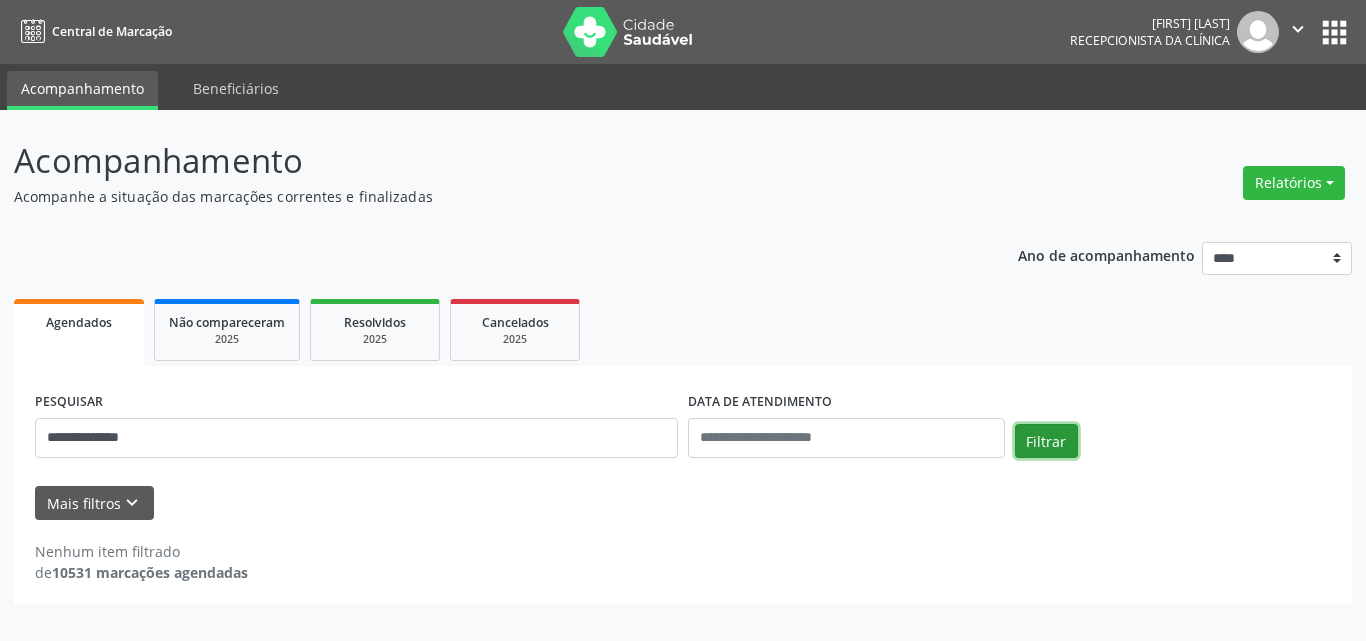 click on "Filtrar" at bounding box center [1046, 441] 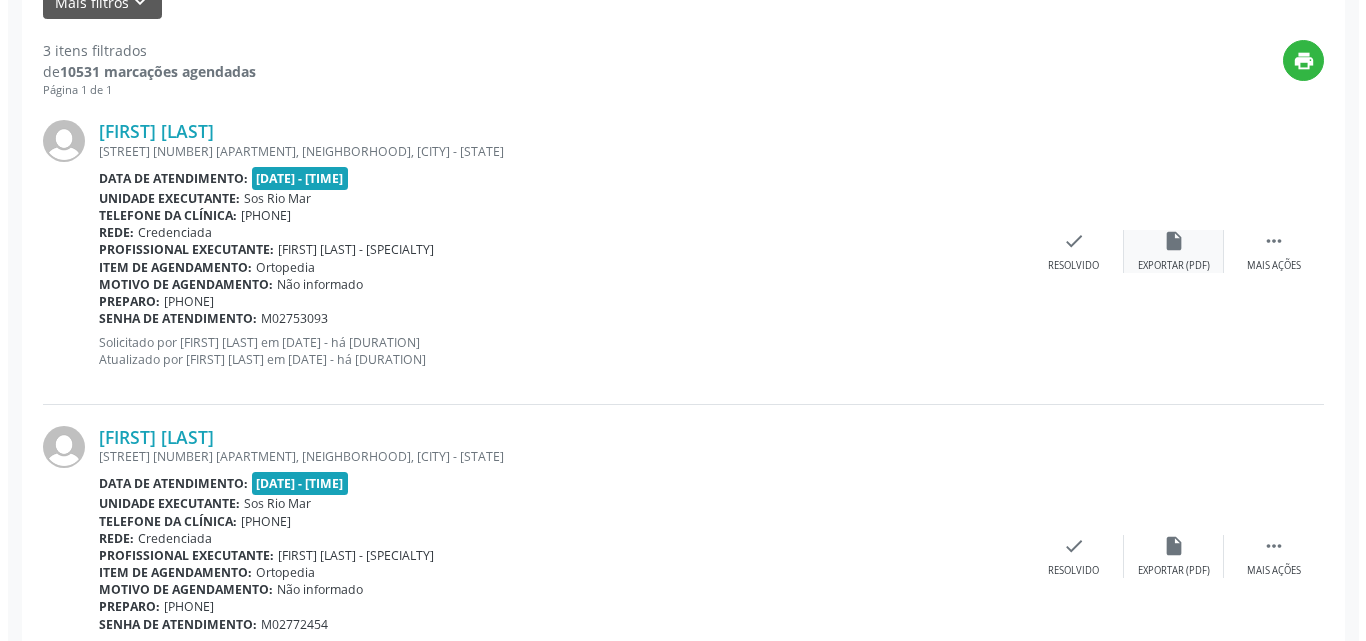scroll, scrollTop: 500, scrollLeft: 0, axis: vertical 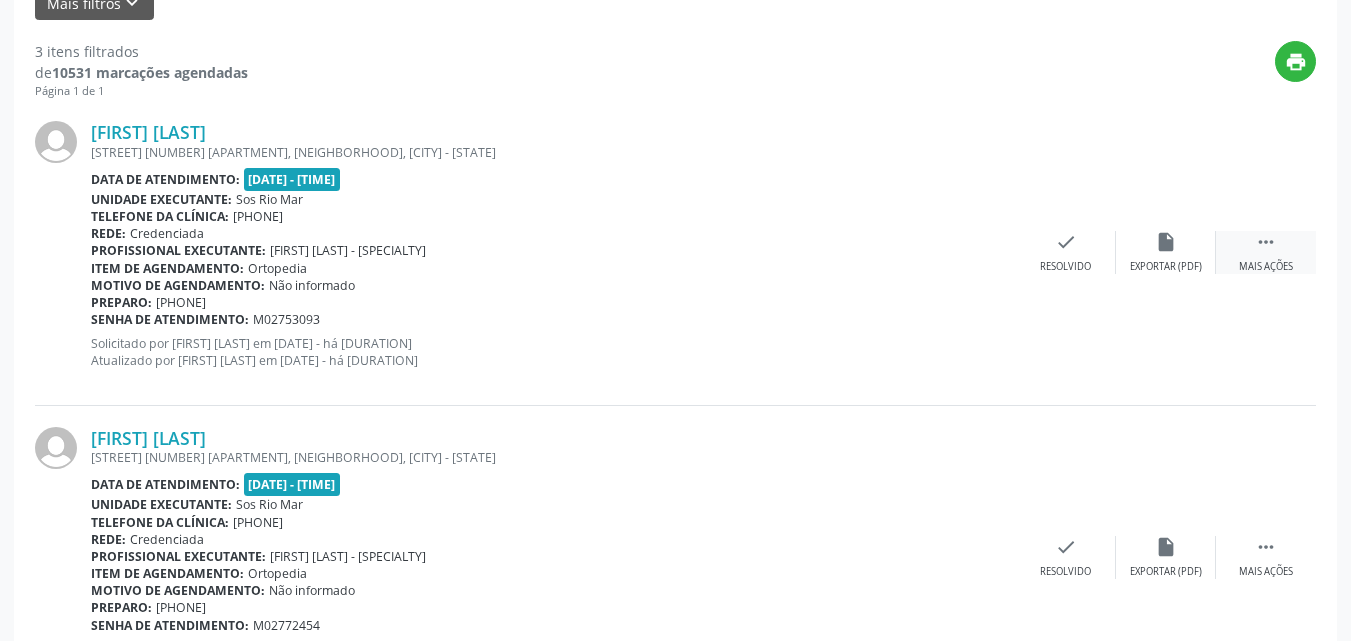 click on "" at bounding box center [1266, 242] 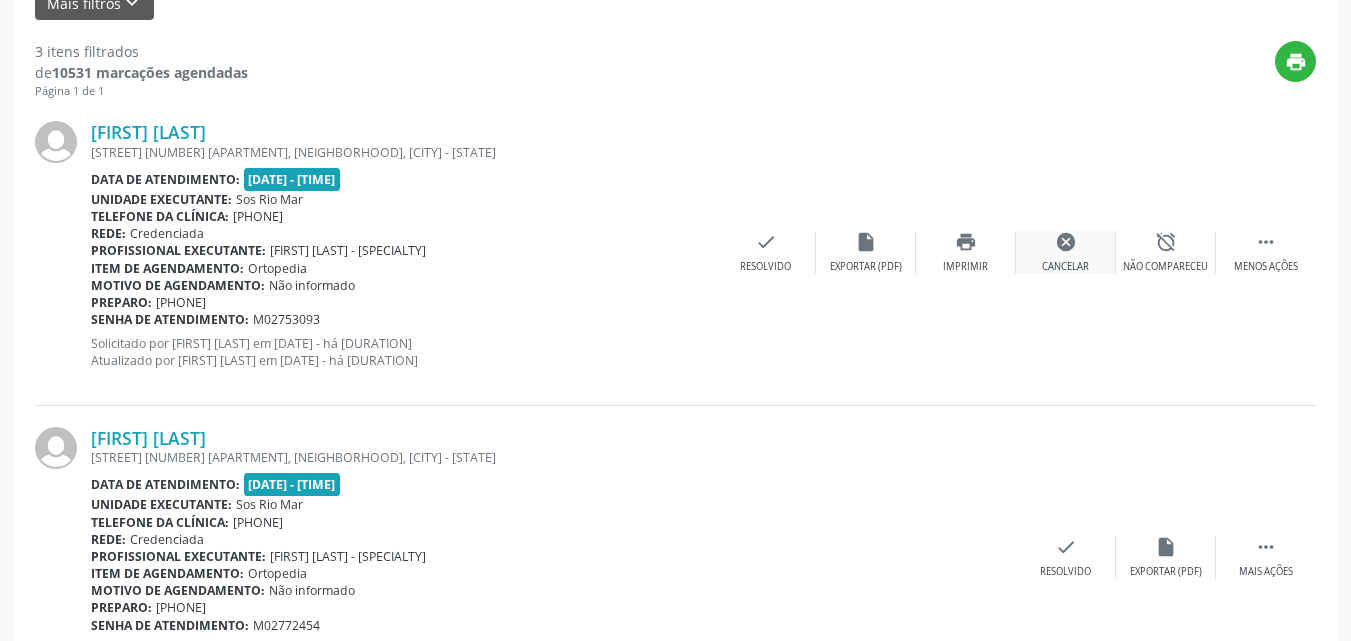 click on "cancel
Cancelar" at bounding box center [1066, 252] 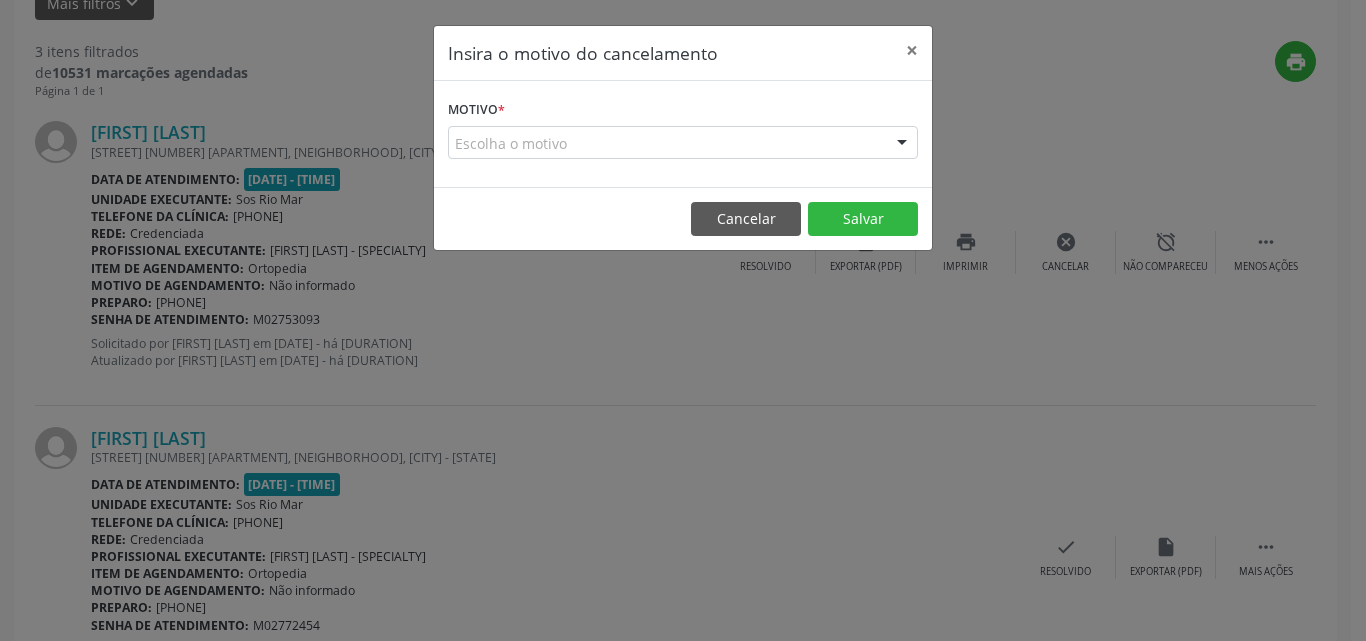 click on "Escolha o motivo" at bounding box center (683, 143) 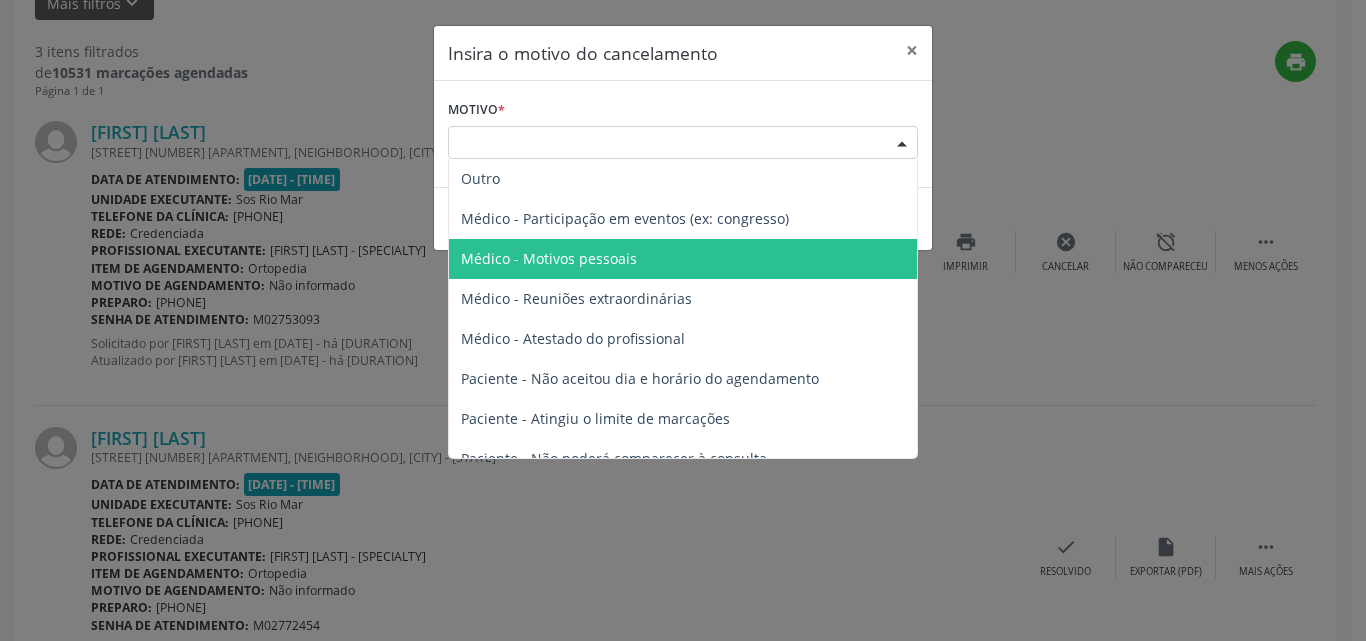 click on "Médico - Motivos pessoais" at bounding box center (683, 259) 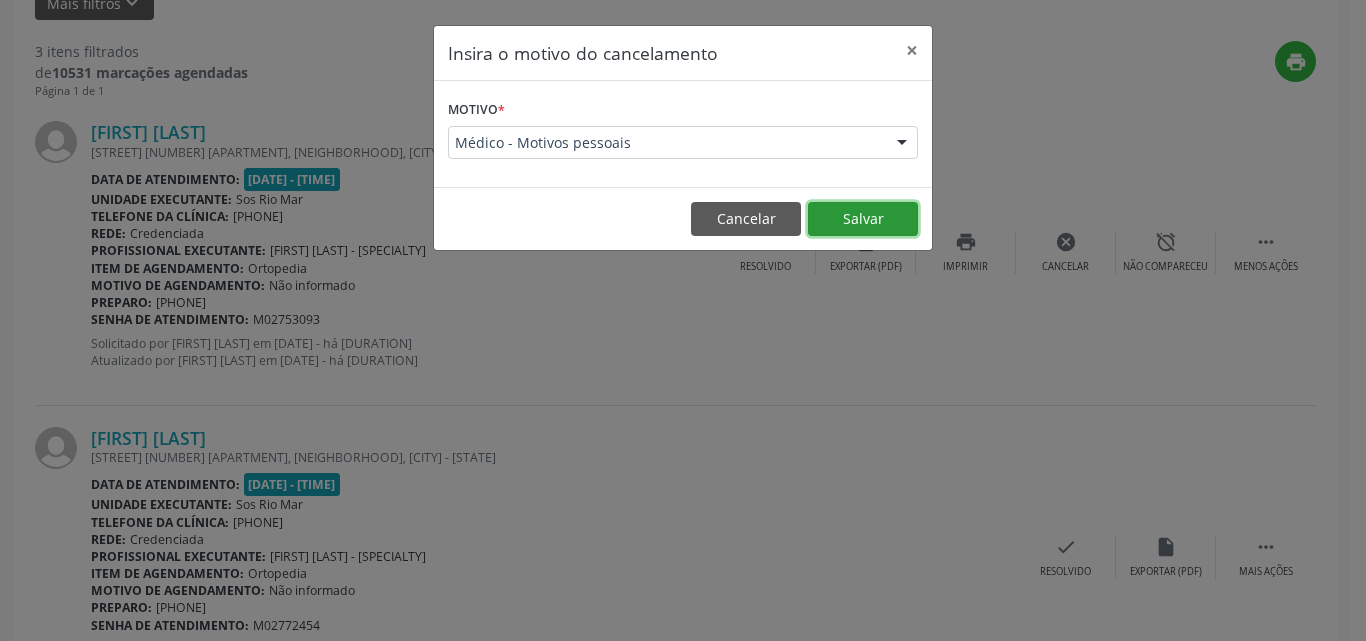 click on "Salvar" at bounding box center (863, 219) 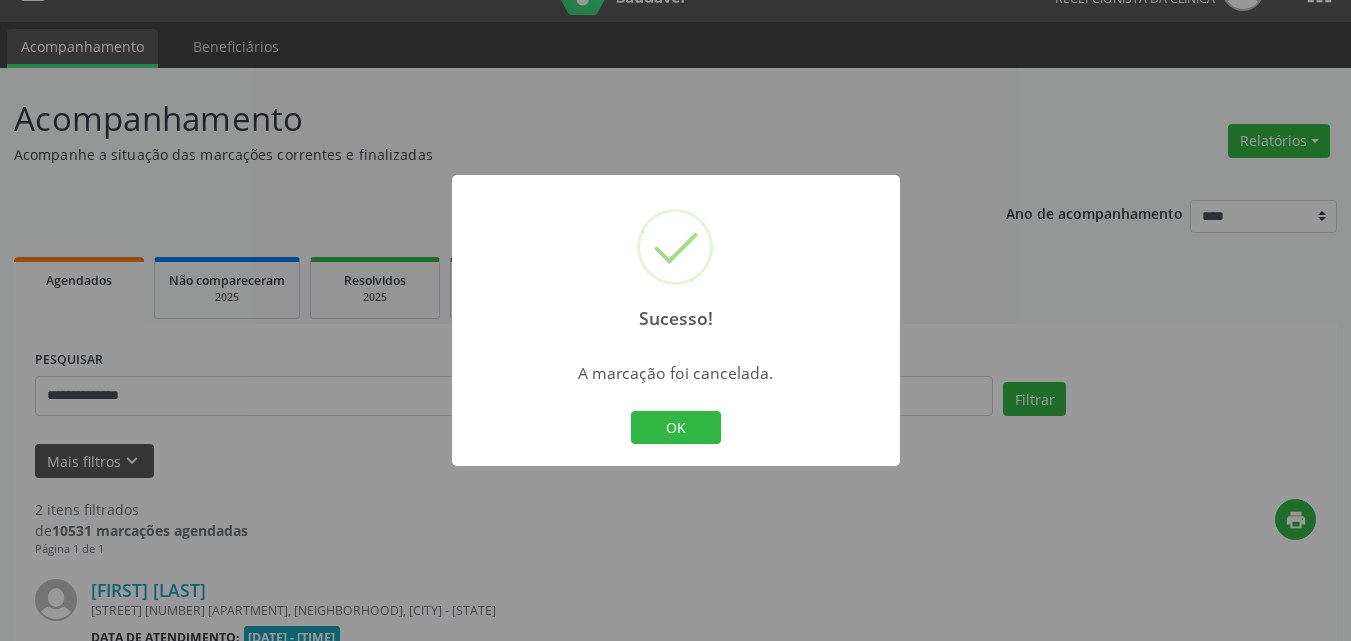 scroll, scrollTop: 500, scrollLeft: 0, axis: vertical 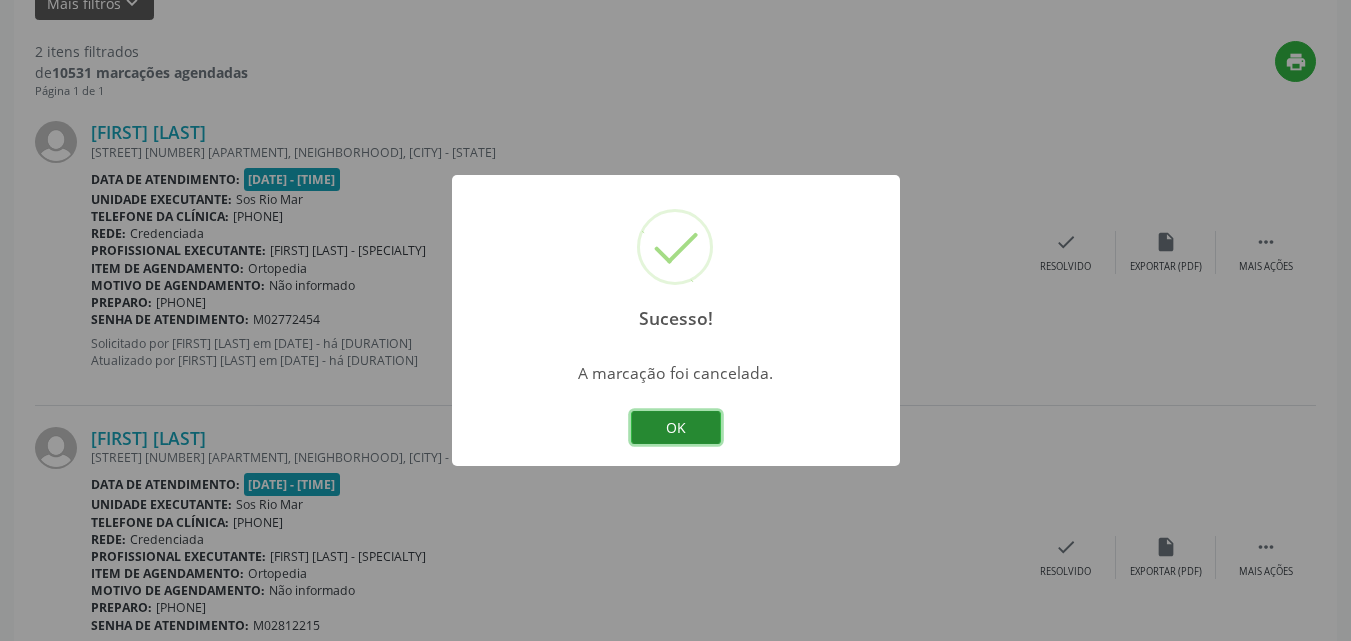 click on "OK" at bounding box center [676, 428] 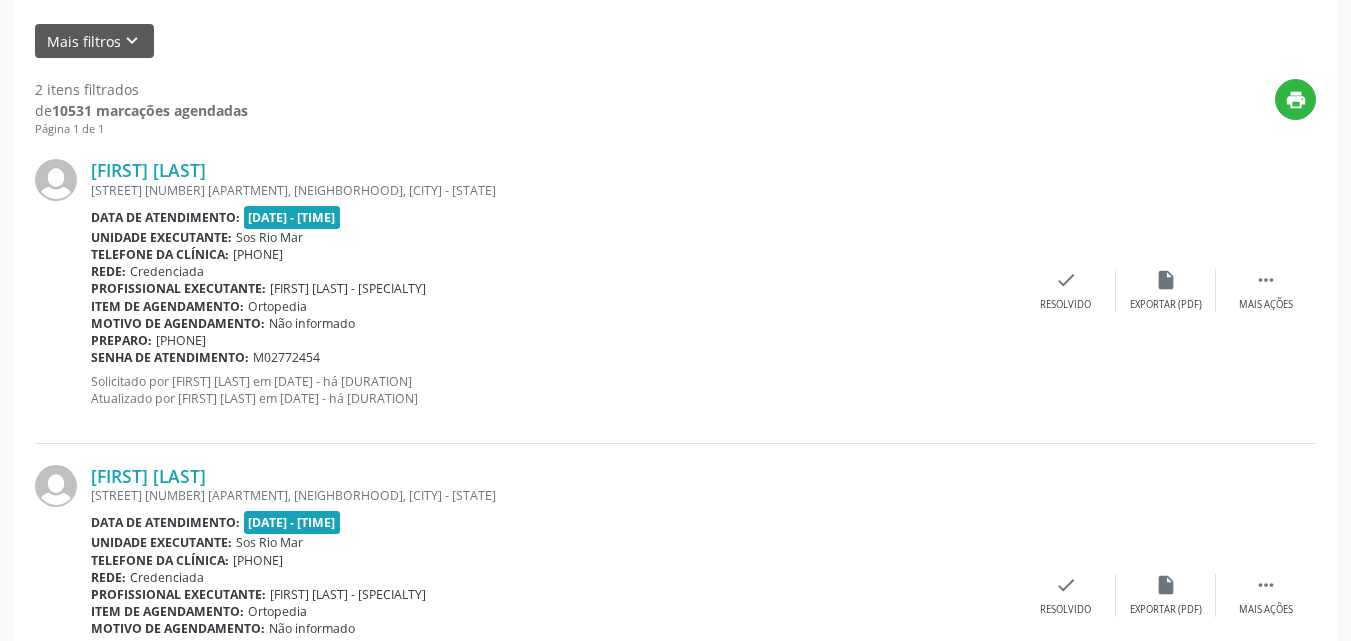 scroll, scrollTop: 104, scrollLeft: 0, axis: vertical 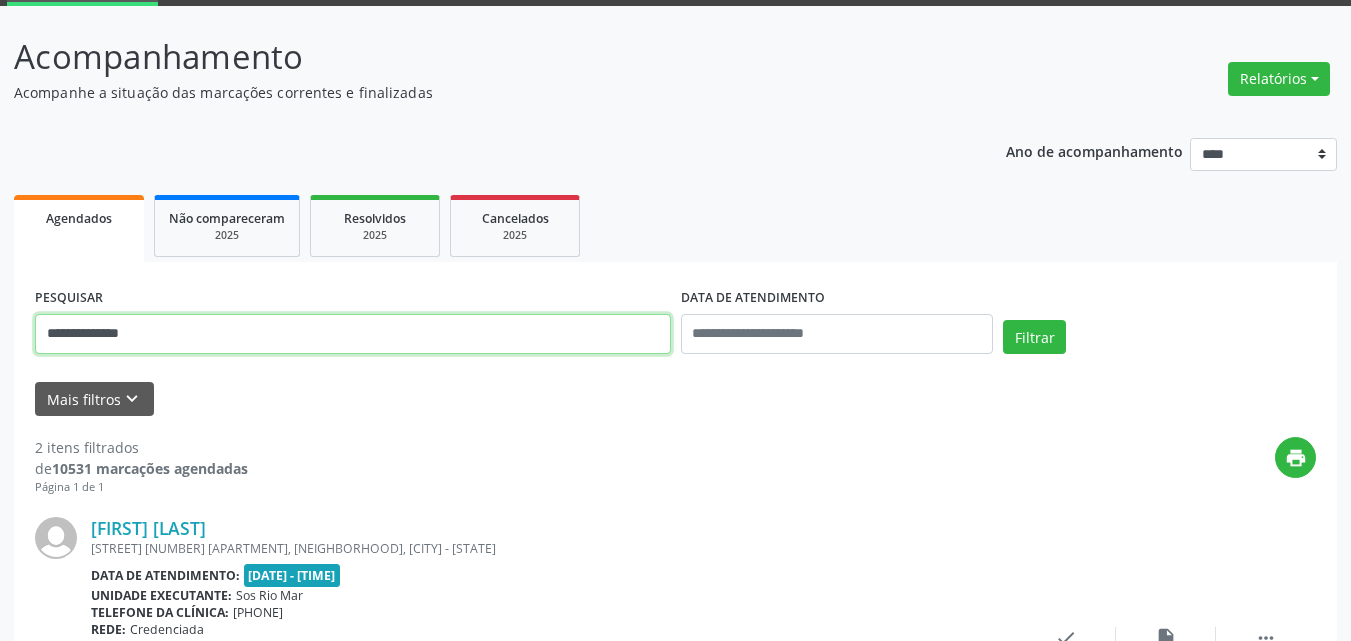 drag, startPoint x: 232, startPoint y: 329, endPoint x: 21, endPoint y: 276, distance: 217.5546 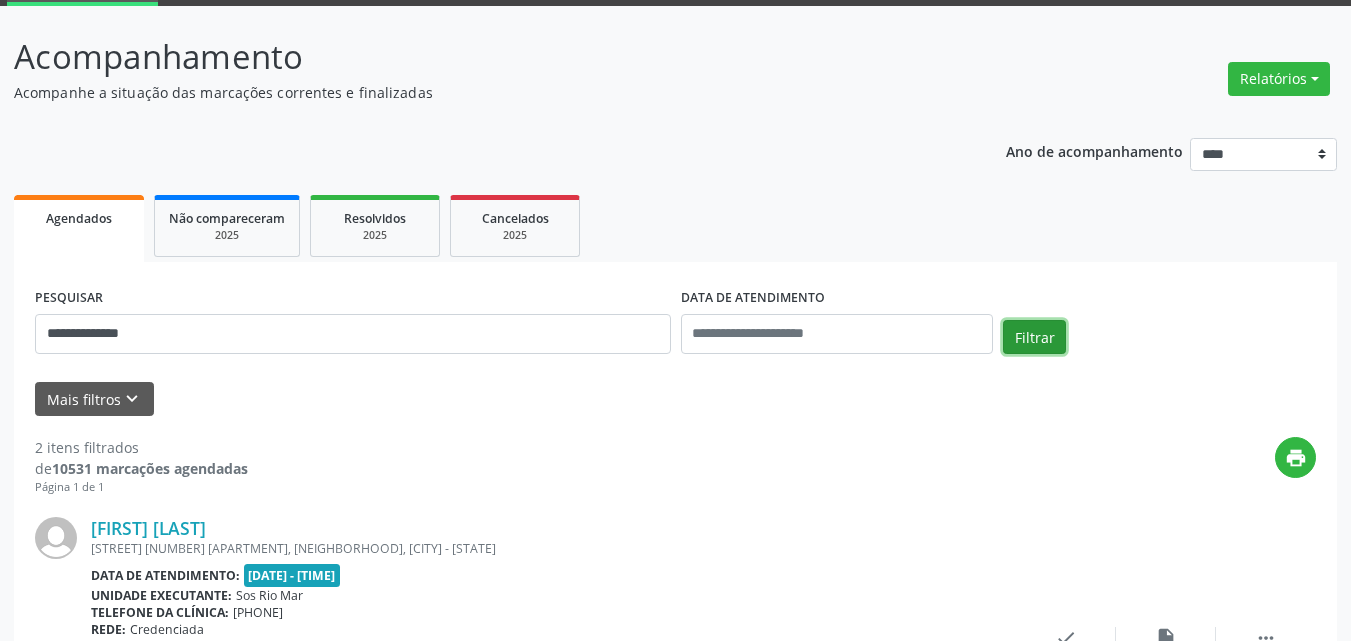click on "Filtrar" at bounding box center [1034, 337] 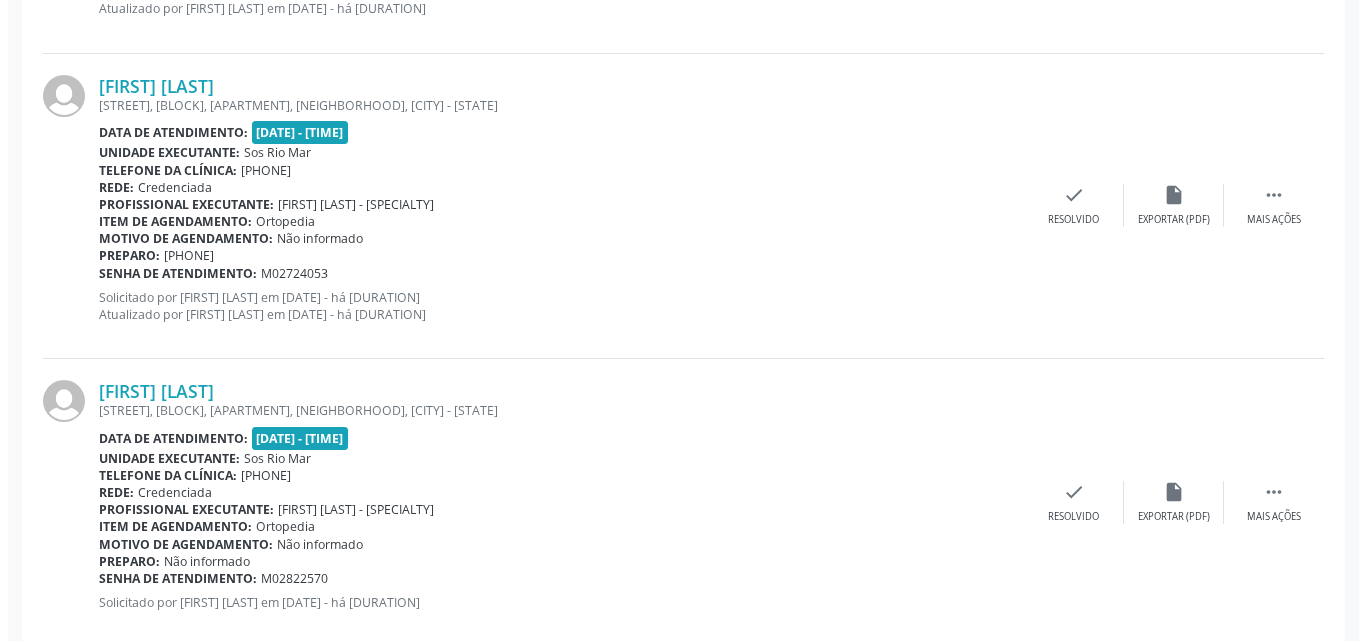 scroll, scrollTop: 892, scrollLeft: 0, axis: vertical 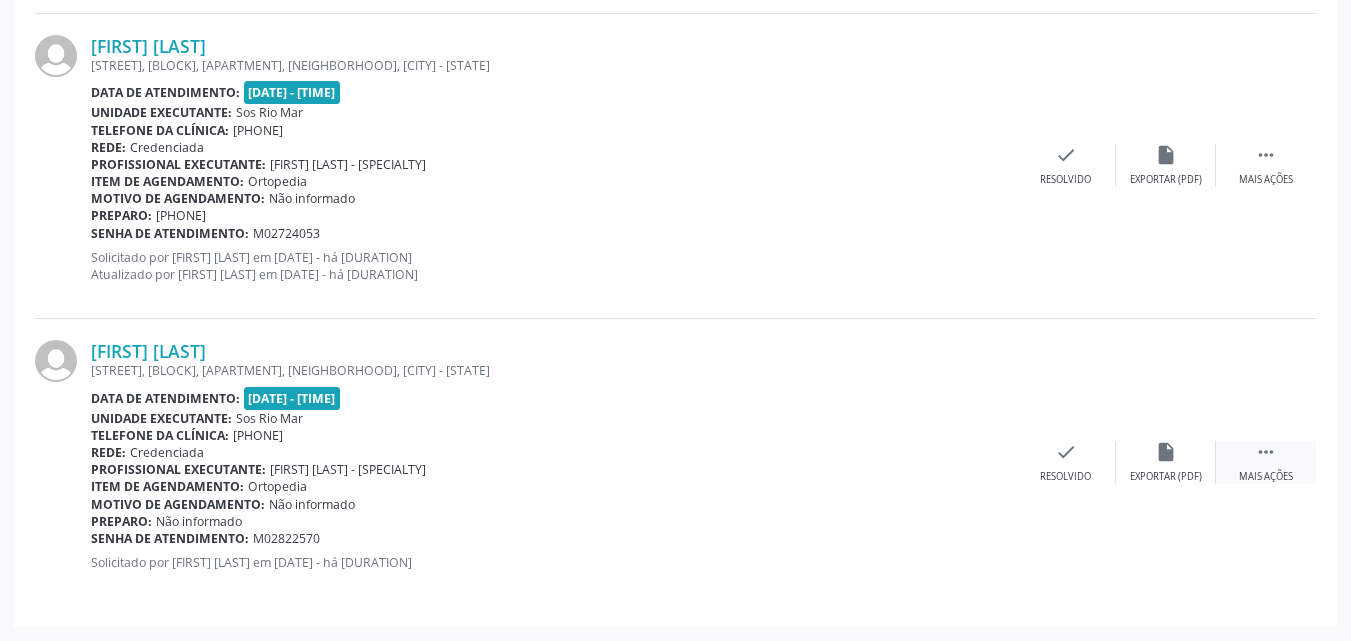 click on "
Mais ações" at bounding box center [1266, 462] 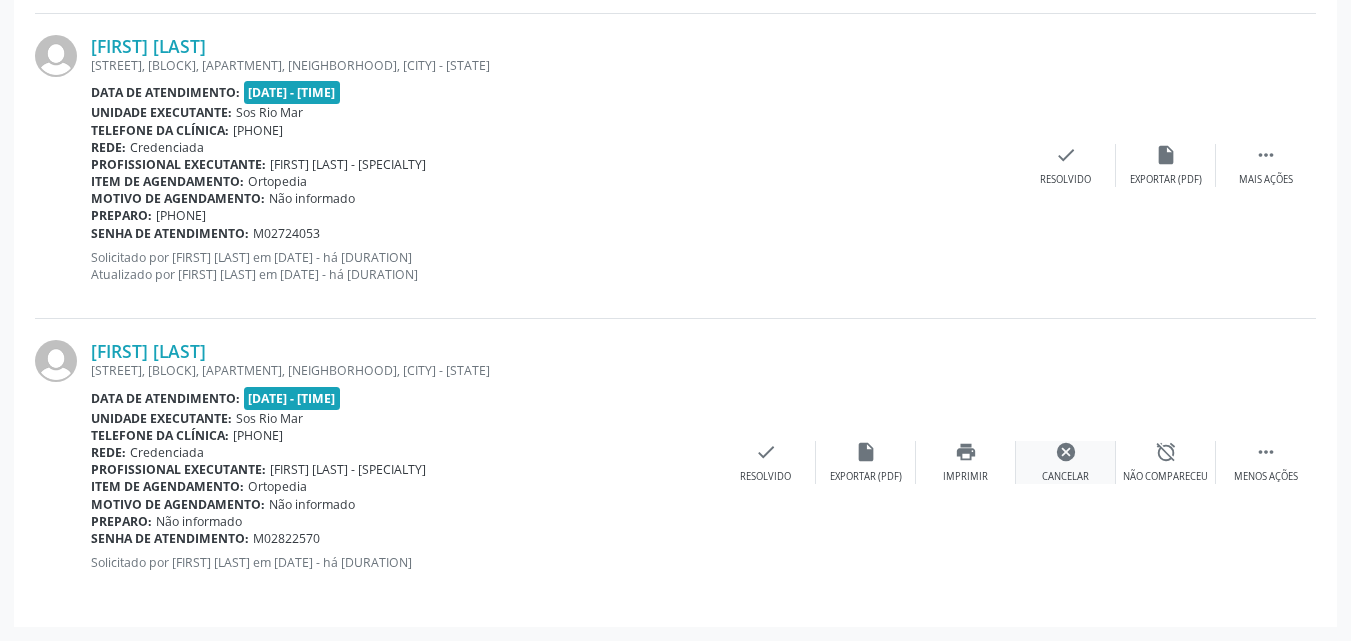 click on "cancel" at bounding box center (1066, 452) 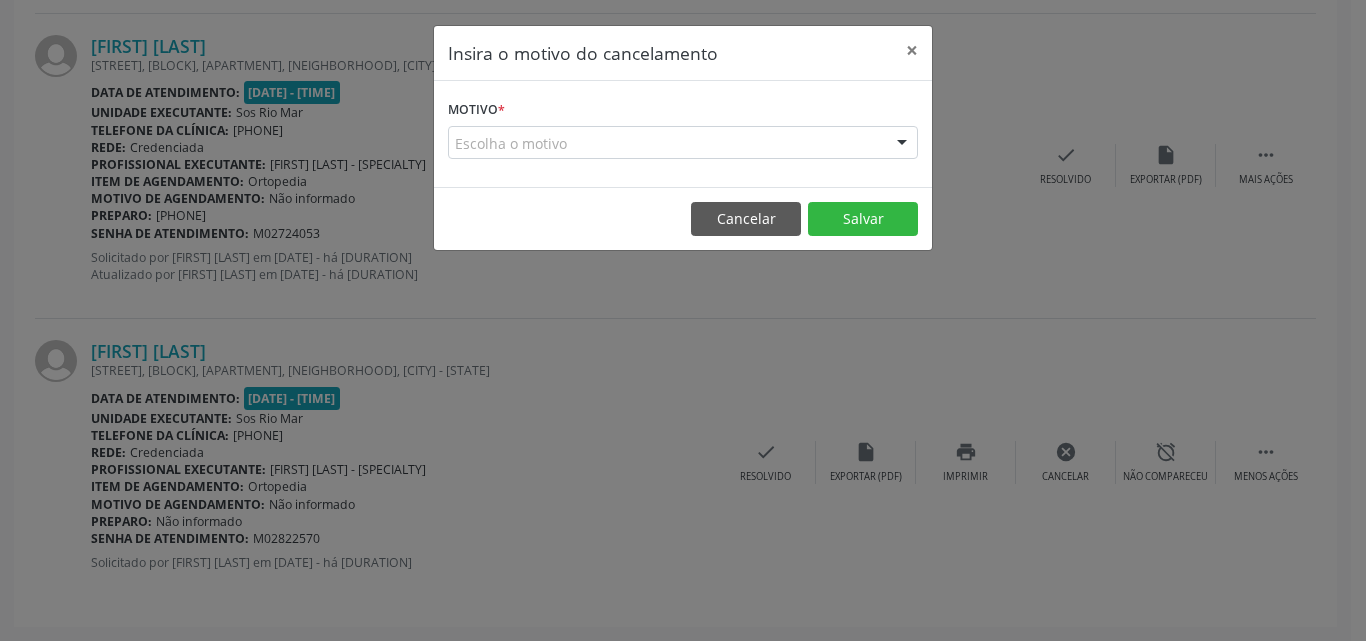click on "Motivo
*
Escolha o motivo
Outro   Médico - Participação em eventos (ex: congresso)   Médico - Motivos pessoais   Médico - Reuniões extraordinárias   Médico - Atestado do profissional   Paciente - Não aceitou dia e horário do agendamento   Paciente - Atingiu o limite de marcações   Paciente - Não poderá comparecer à consulta   Paciente - Não aceitou médico ou especialidade   Médico - Sem vaga disponível
Nenhum resultado encontrado para: "   "
Não há nenhuma opção para ser exibida." at bounding box center (683, 134) 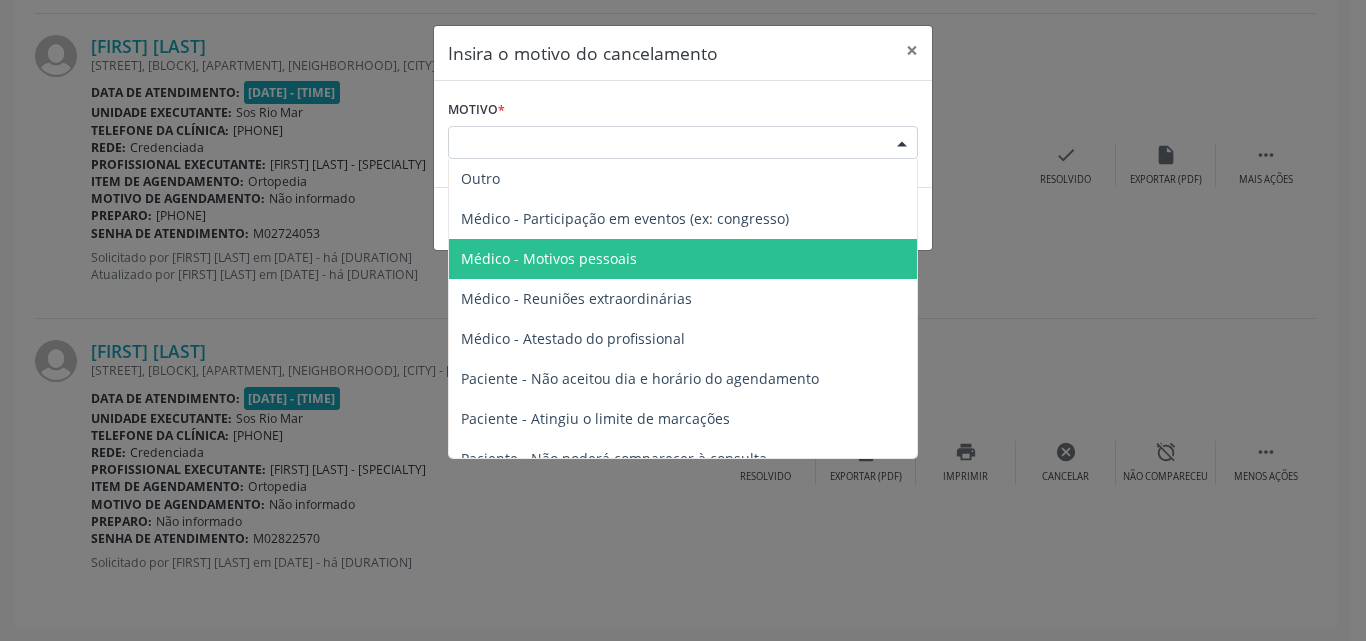 click on "Médico - Motivos pessoais" at bounding box center (549, 258) 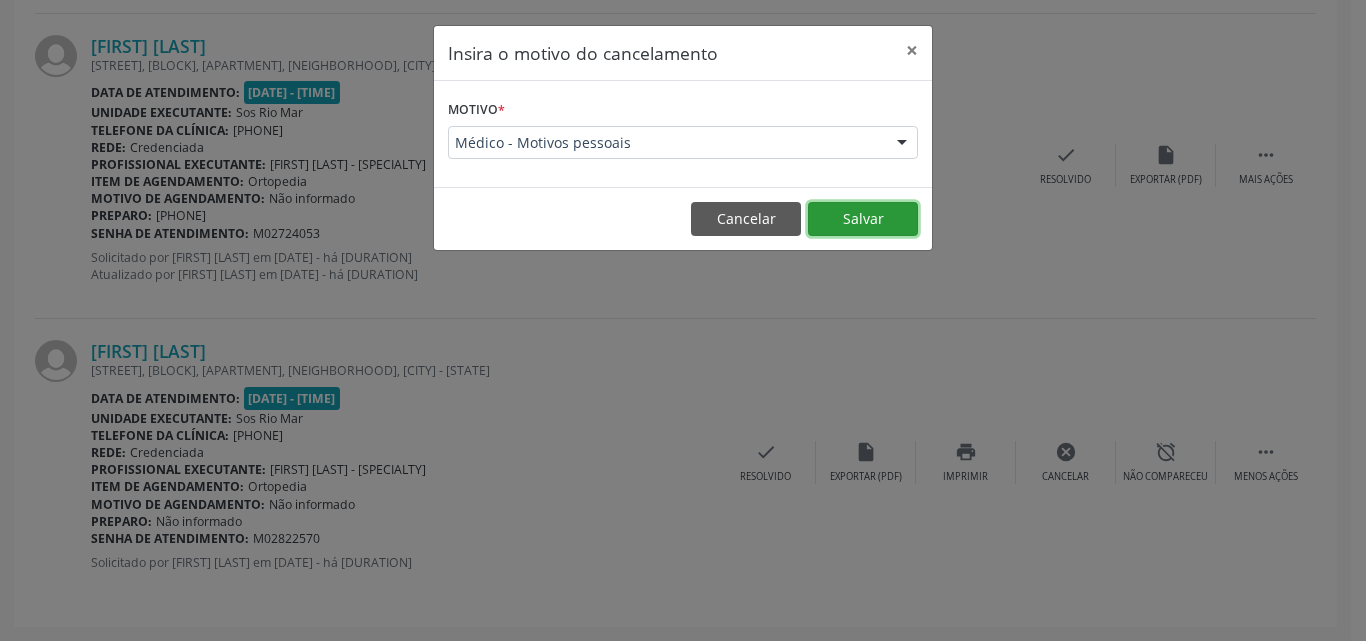 click on "Salvar" at bounding box center [863, 219] 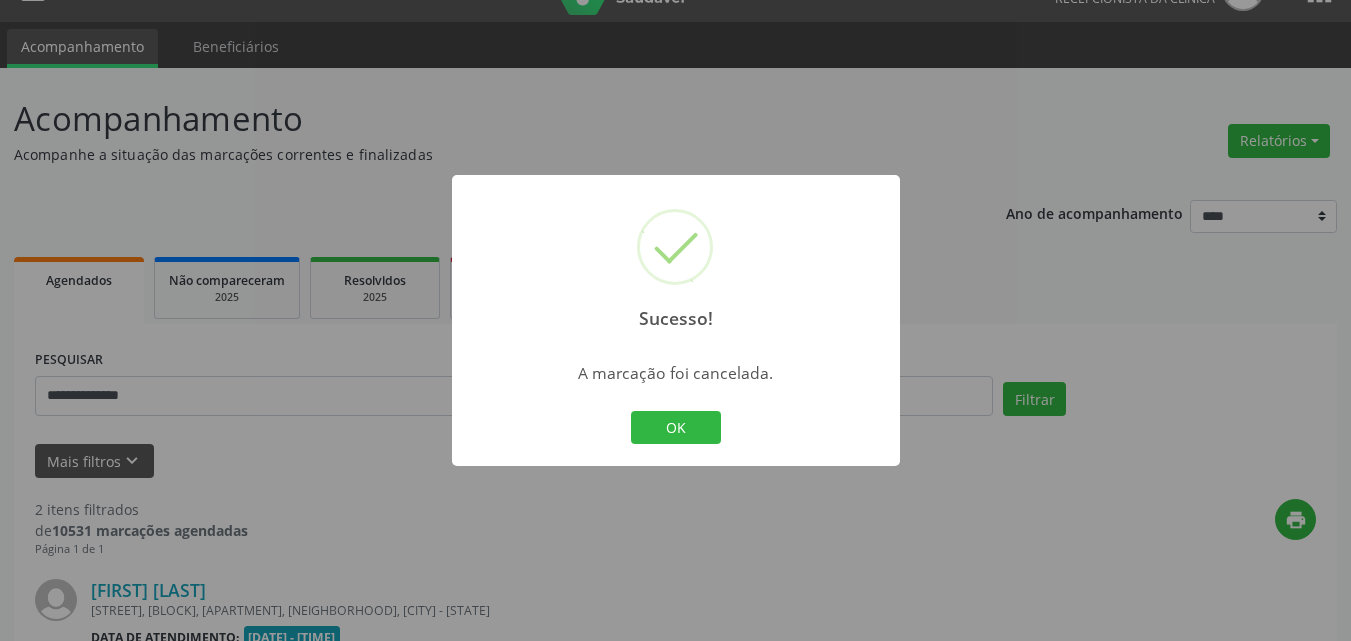 scroll, scrollTop: 604, scrollLeft: 0, axis: vertical 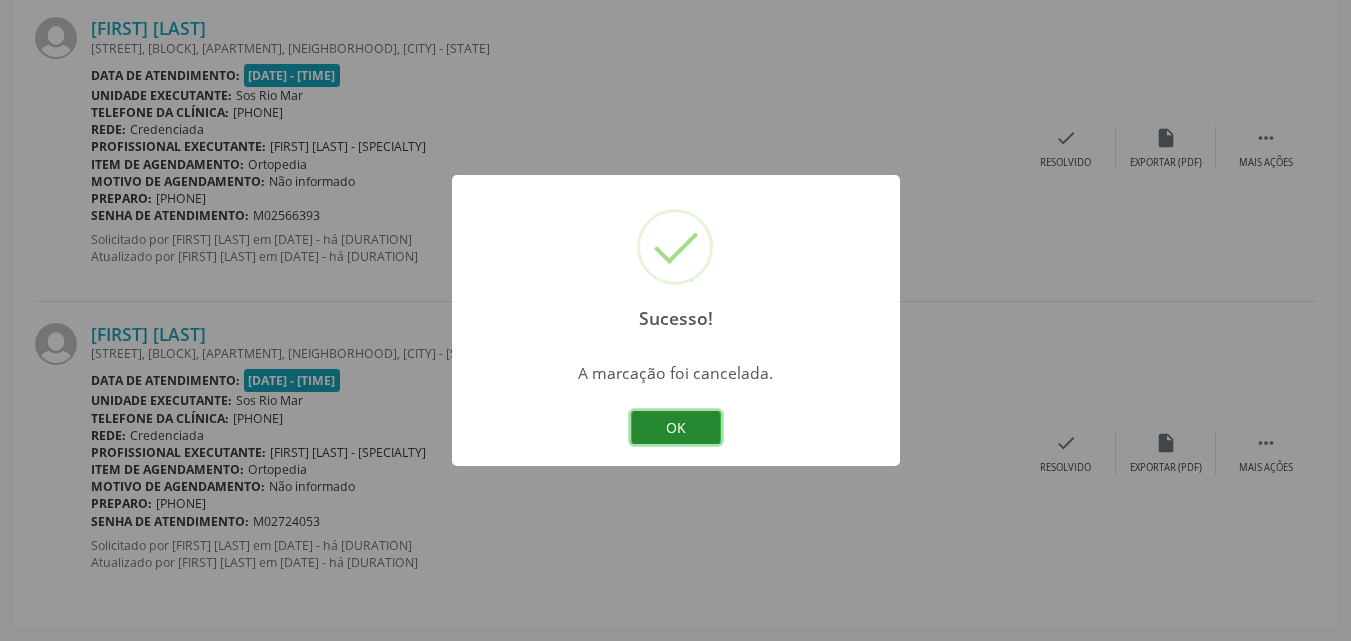 click on "OK" at bounding box center (676, 428) 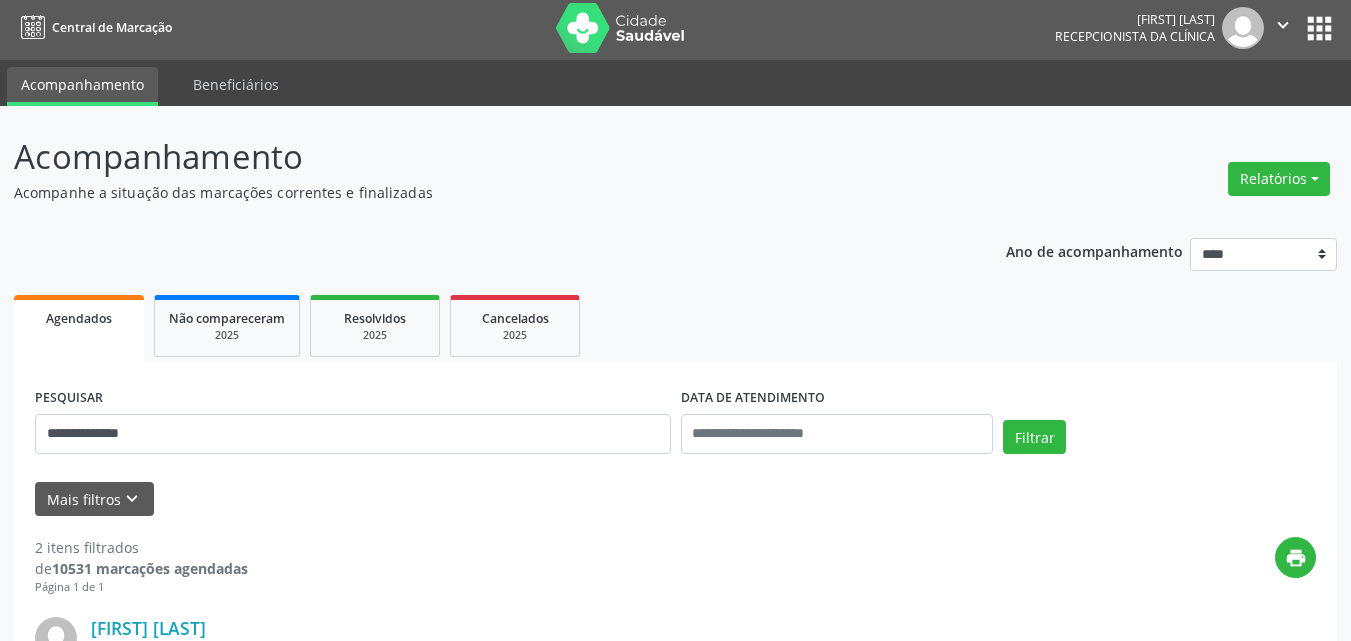 scroll, scrollTop: 0, scrollLeft: 0, axis: both 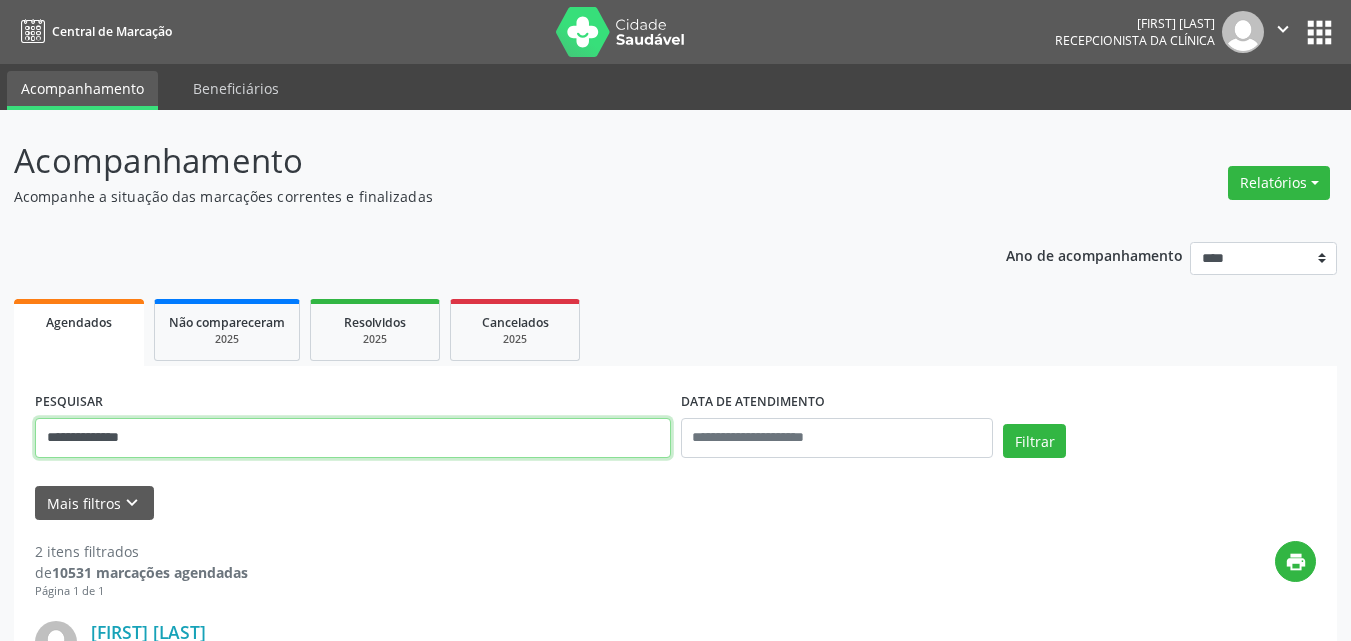 drag, startPoint x: 170, startPoint y: 440, endPoint x: 0, endPoint y: 425, distance: 170.66048 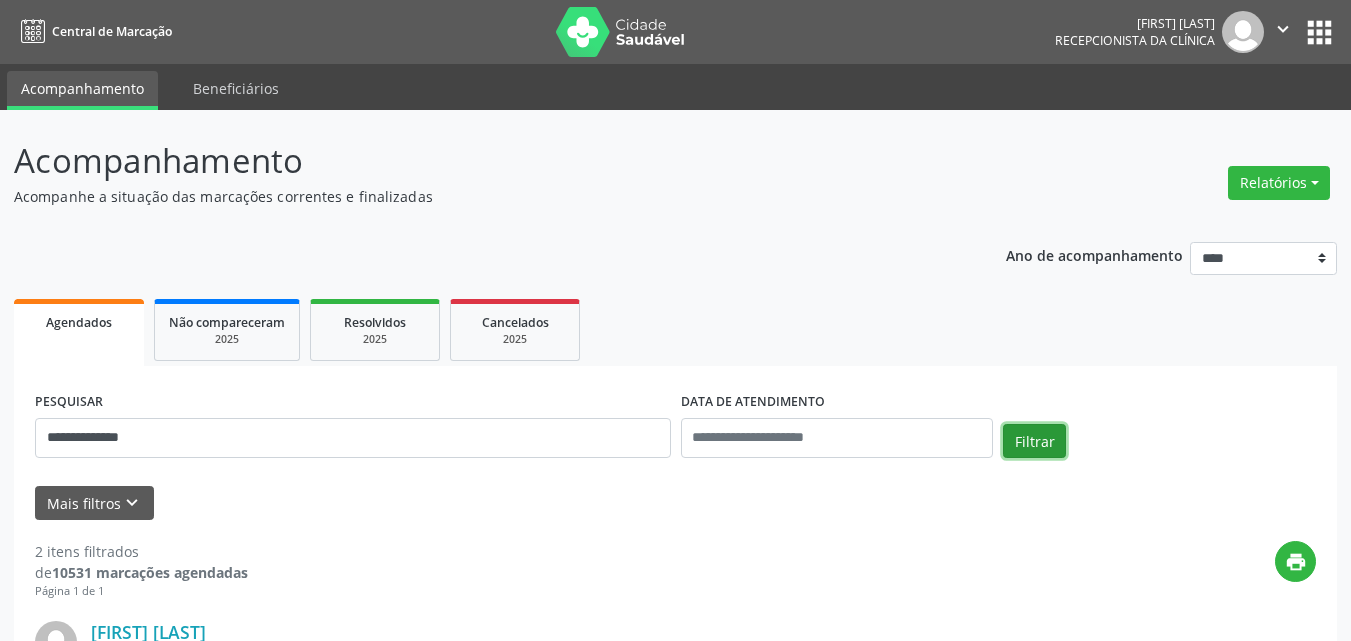 click on "Filtrar" at bounding box center (1034, 441) 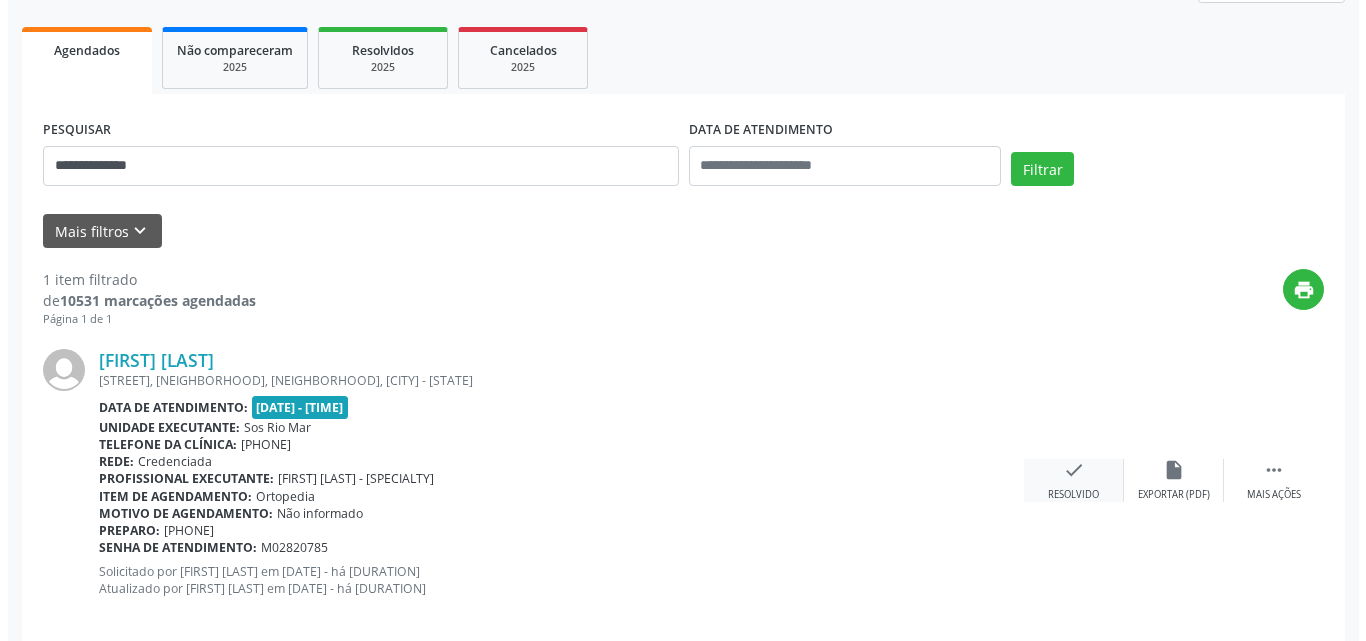 scroll, scrollTop: 299, scrollLeft: 0, axis: vertical 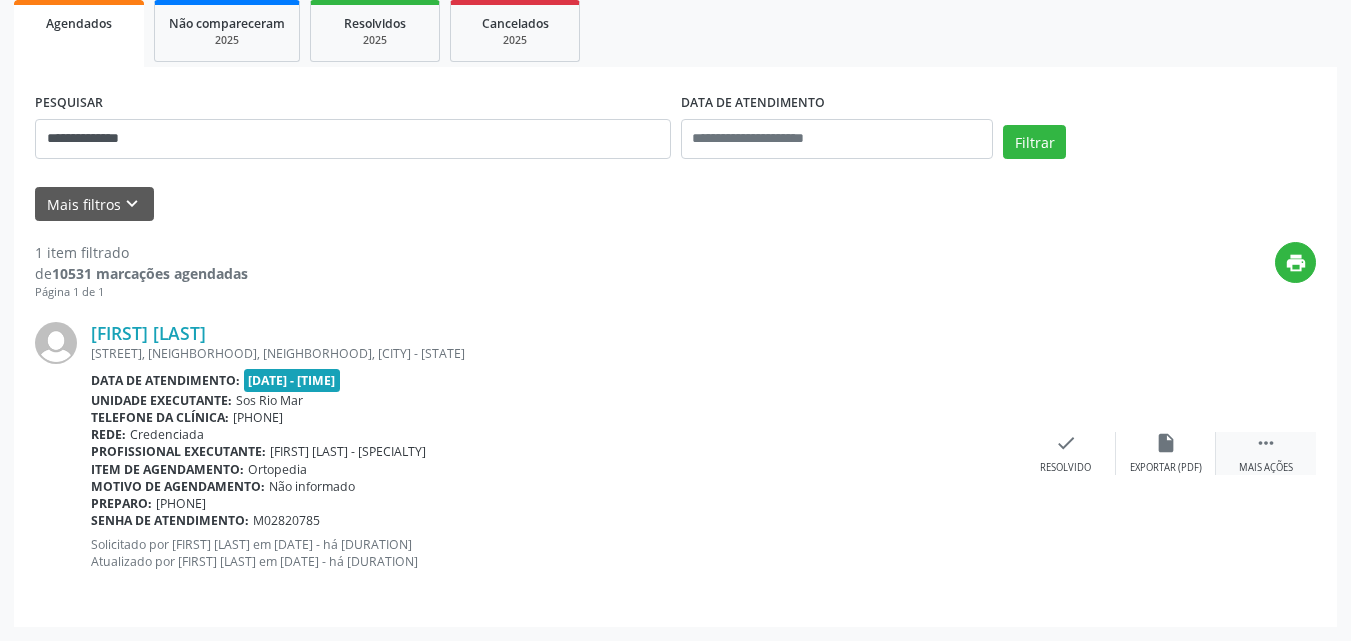 drag, startPoint x: 1263, startPoint y: 447, endPoint x: 1163, endPoint y: 419, distance: 103.84604 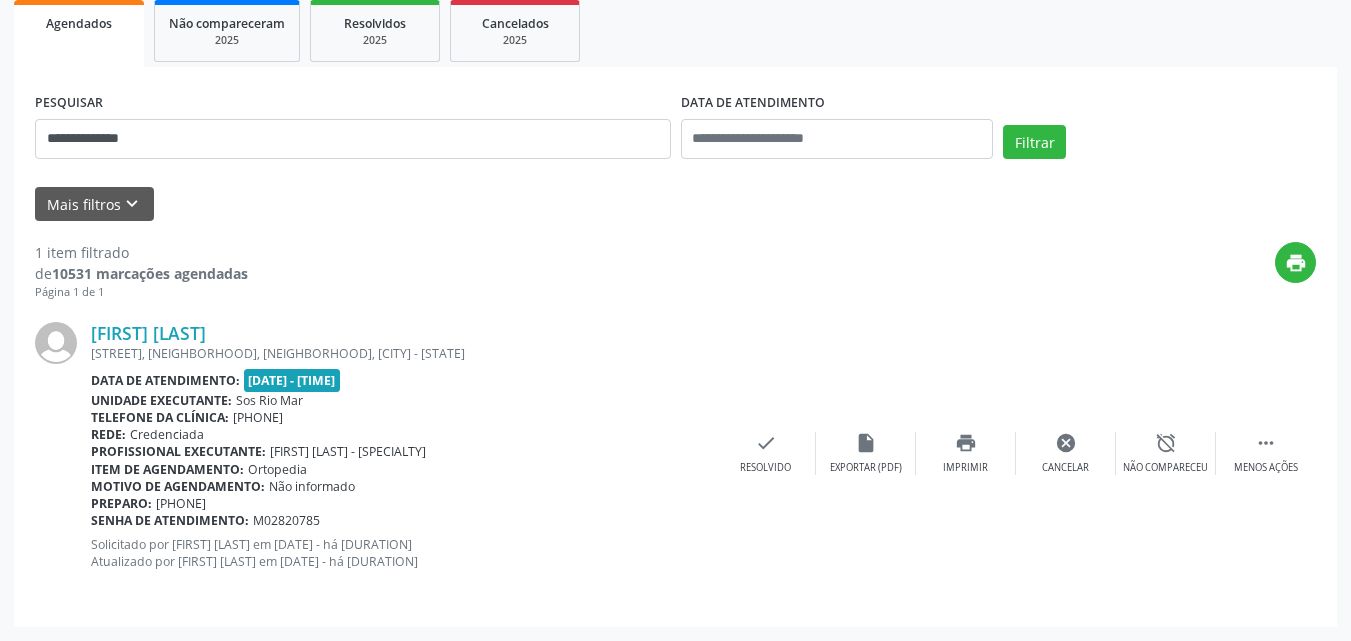 click on "[FIRST] [LAST]
[STREET], [NEIGHBORHOOD], [NEIGHBORHOOD], [CITY] - [STATE]
Data de atendimento:
[DATE] - [TIME]
Unidade executante:
Sos Rio Mar
Telefone da clínica:
[PHONE]
Rede:
Credenciada
Profissional executante:
[FIRST] [LAST] - [SPECIALTY]
Item de agendamento:
Ortopedia
Motivo de agendamento:
Não informado
Preparo:
[PHONE]
Senha de atendimento:
[PASSWORD]
Solicitado por [FIRST] [LAST] em [DATE] - há [DURATION]
Atualizado por [FIRST] [LAST] em [DATE] - há [DURATION]

Menos ações
alarm_off
Não compareceu
cancel
Cancelar
print
Imprimir
insert_drive_file
Exportar (PDF)
check
Resolvido" at bounding box center (675, 453) 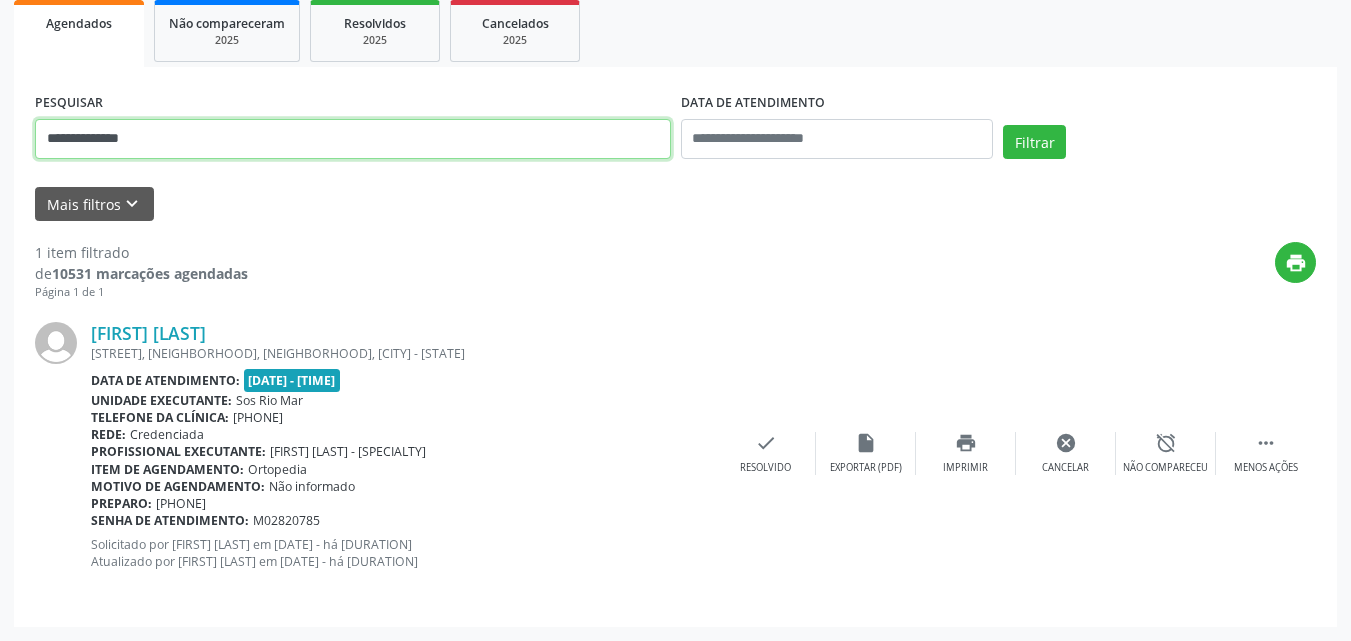 click on "**********" at bounding box center (353, 139) 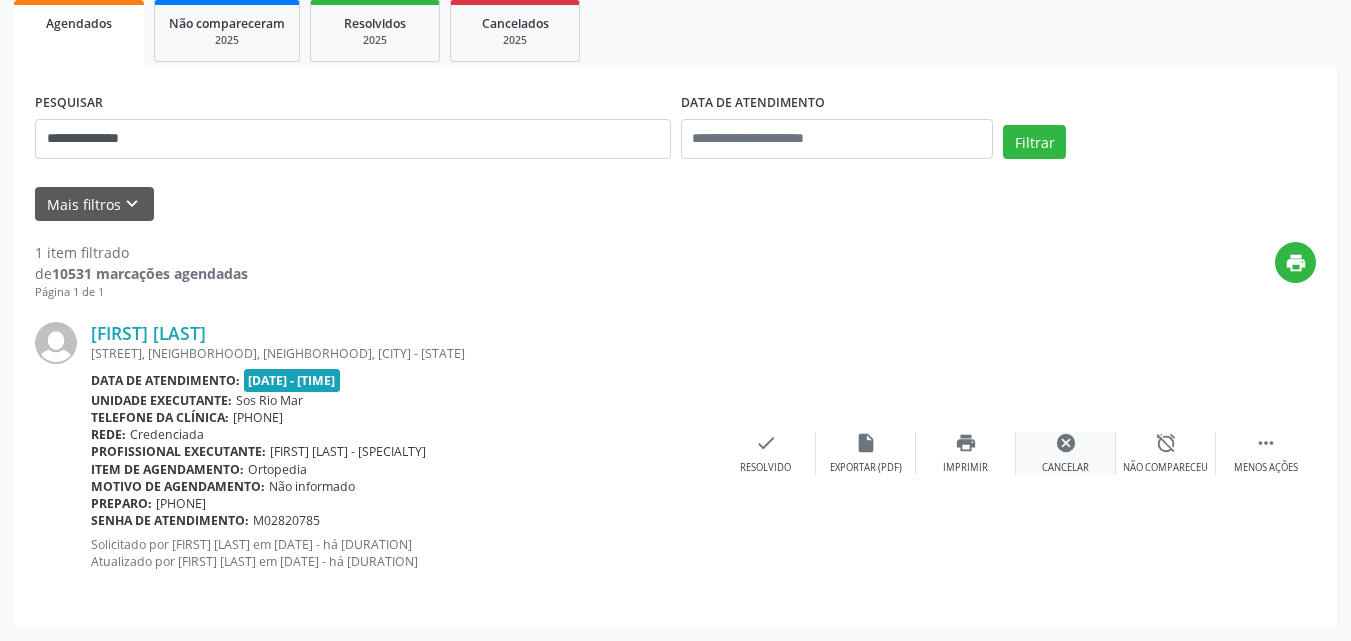 click on "cancel
Cancelar" at bounding box center (1066, 453) 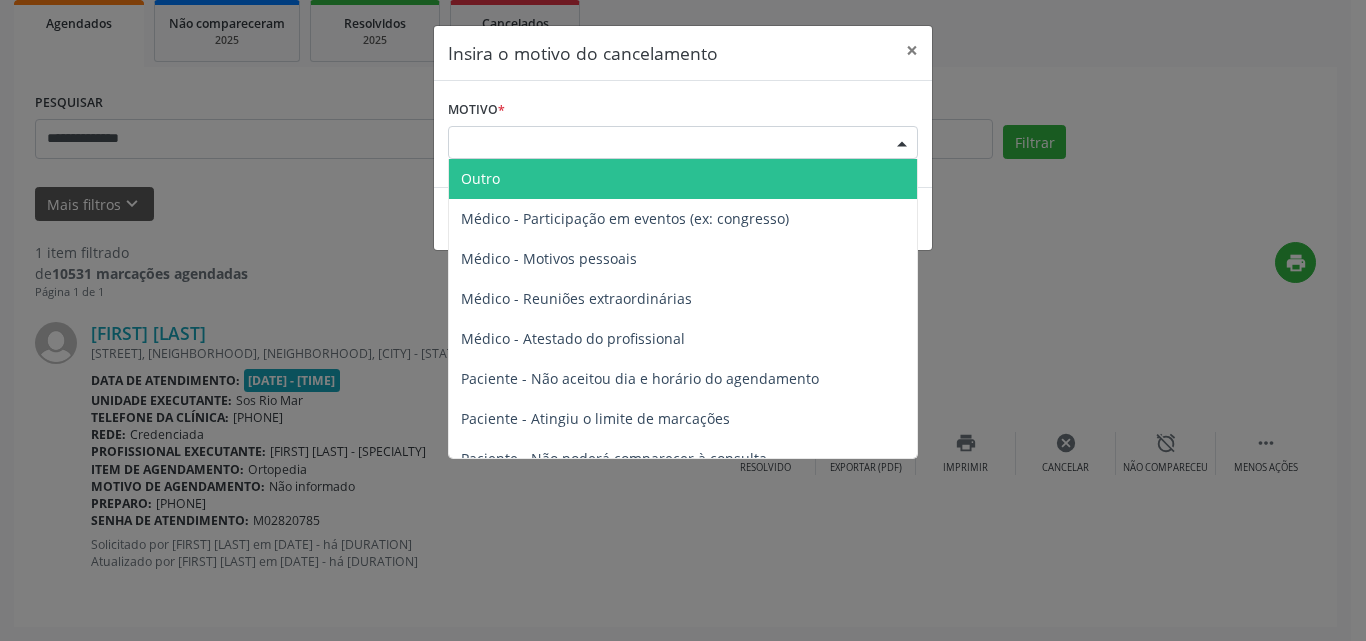 drag, startPoint x: 639, startPoint y: 128, endPoint x: 639, endPoint y: 148, distance: 20 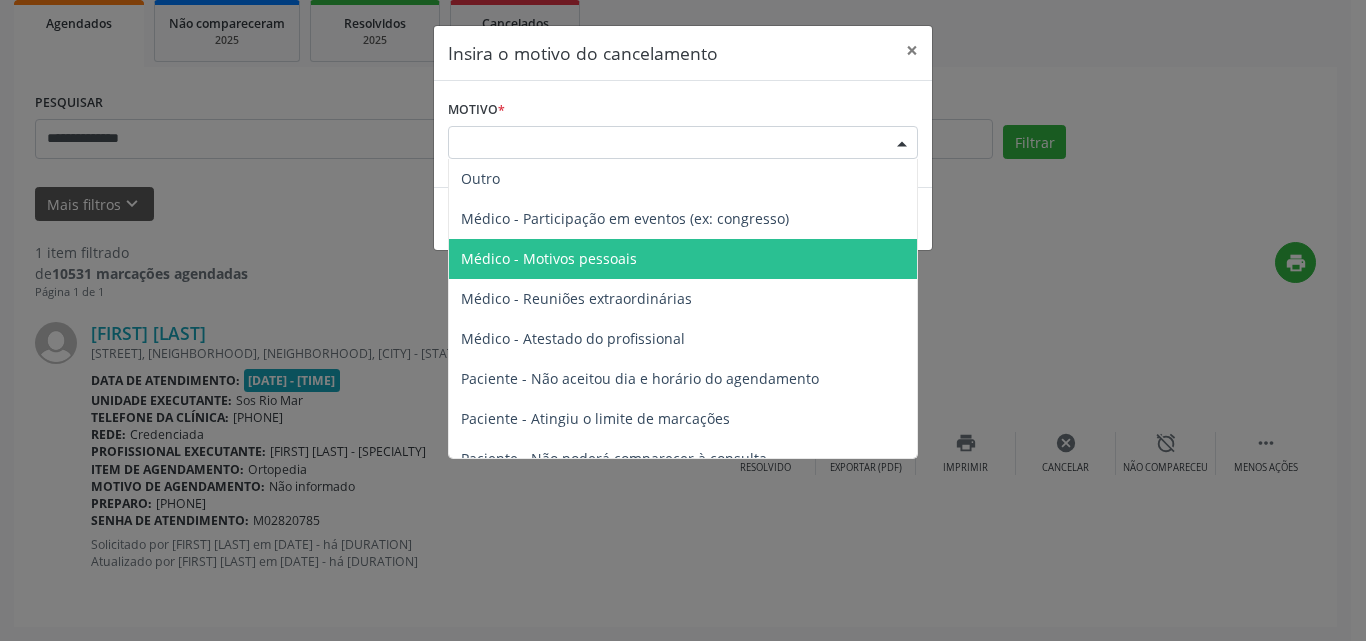 click on "Médico - Motivos pessoais" at bounding box center (549, 258) 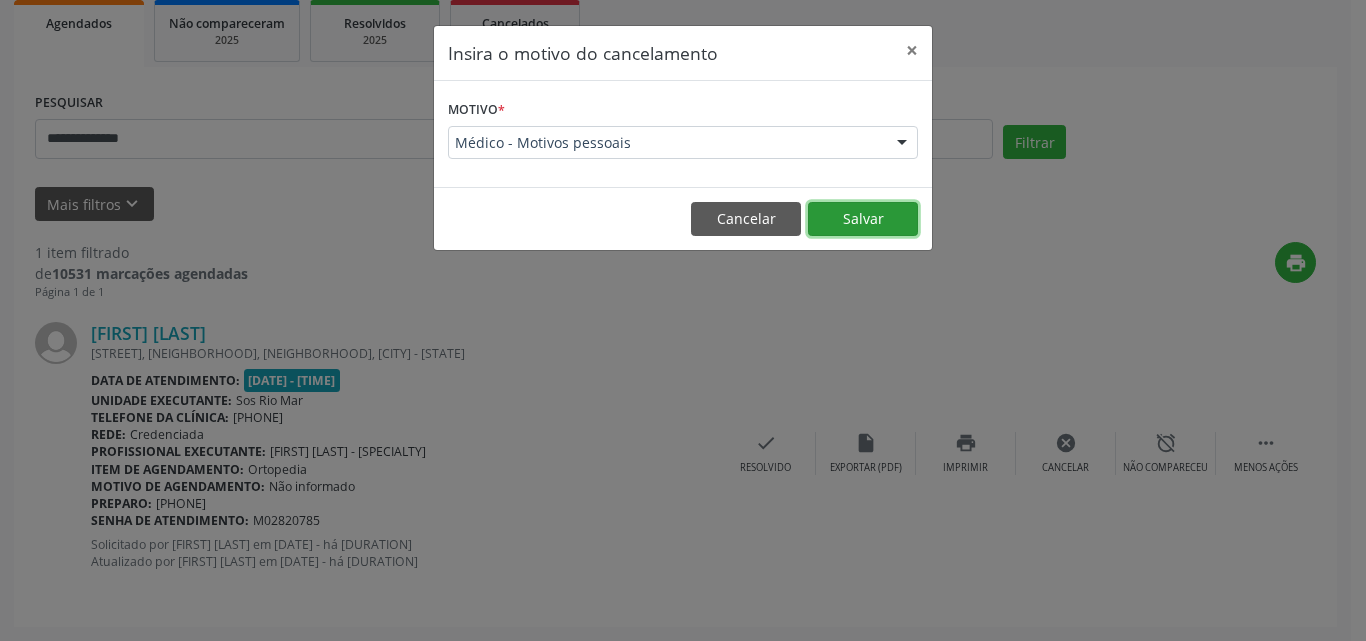 click on "Salvar" at bounding box center (863, 219) 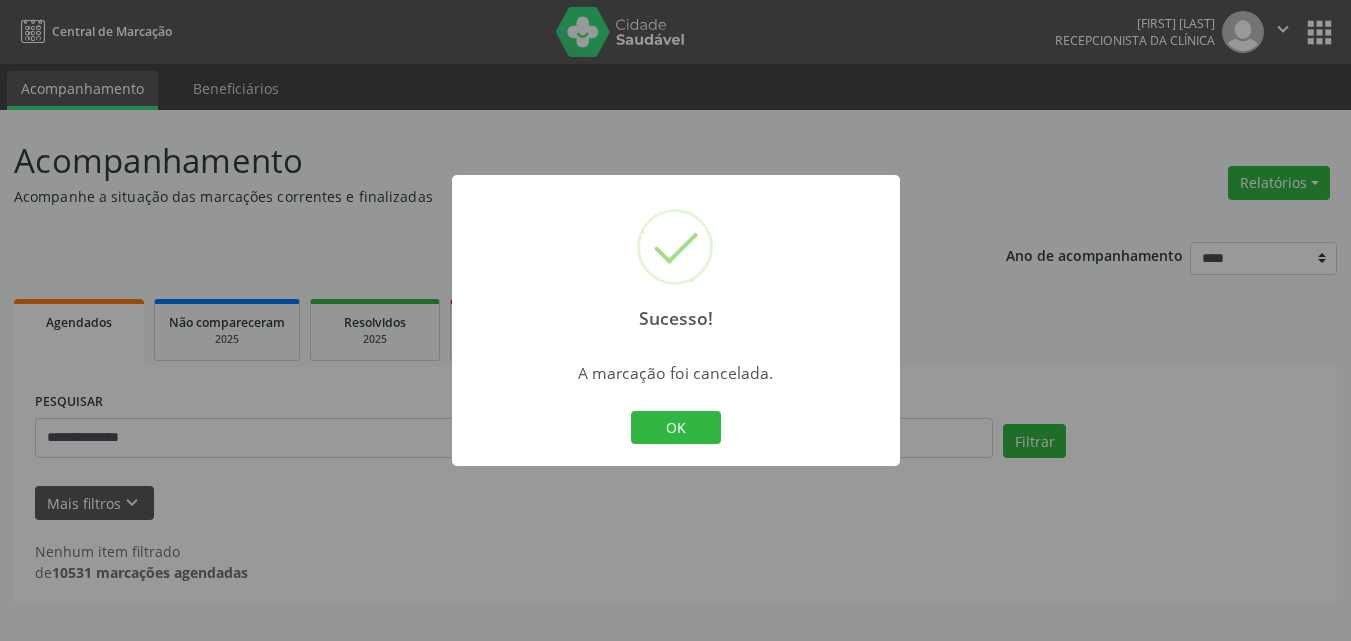 scroll, scrollTop: 0, scrollLeft: 0, axis: both 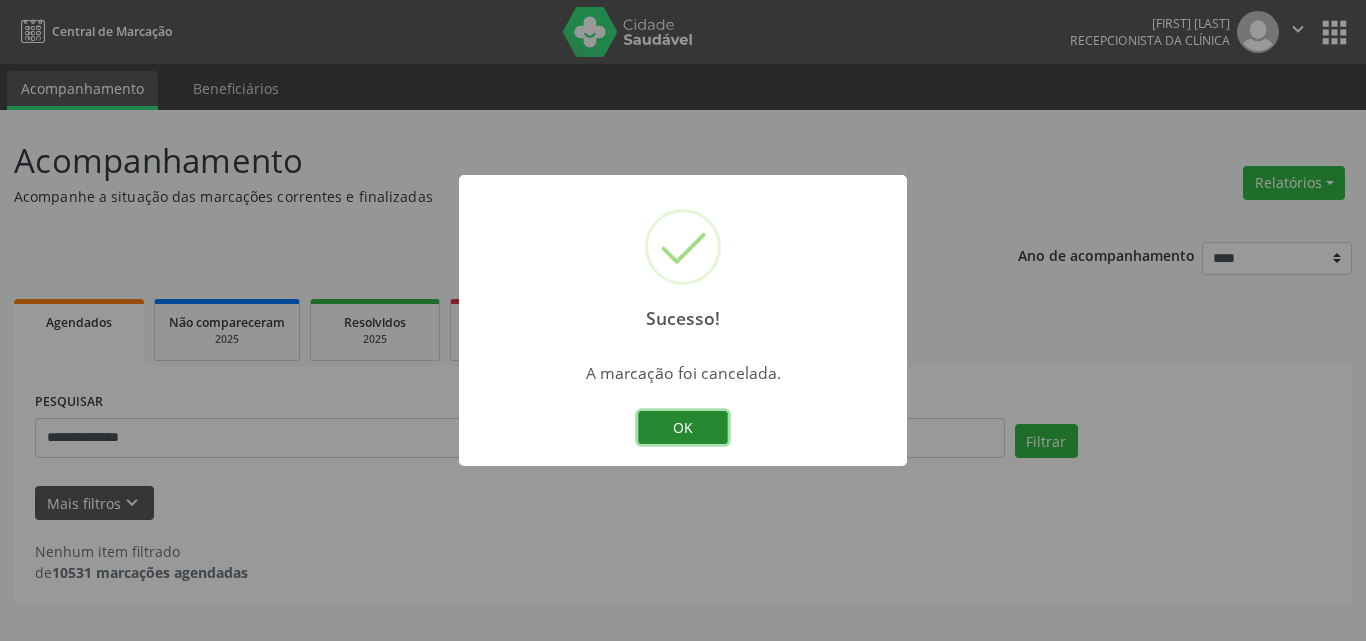 click on "OK" at bounding box center (683, 428) 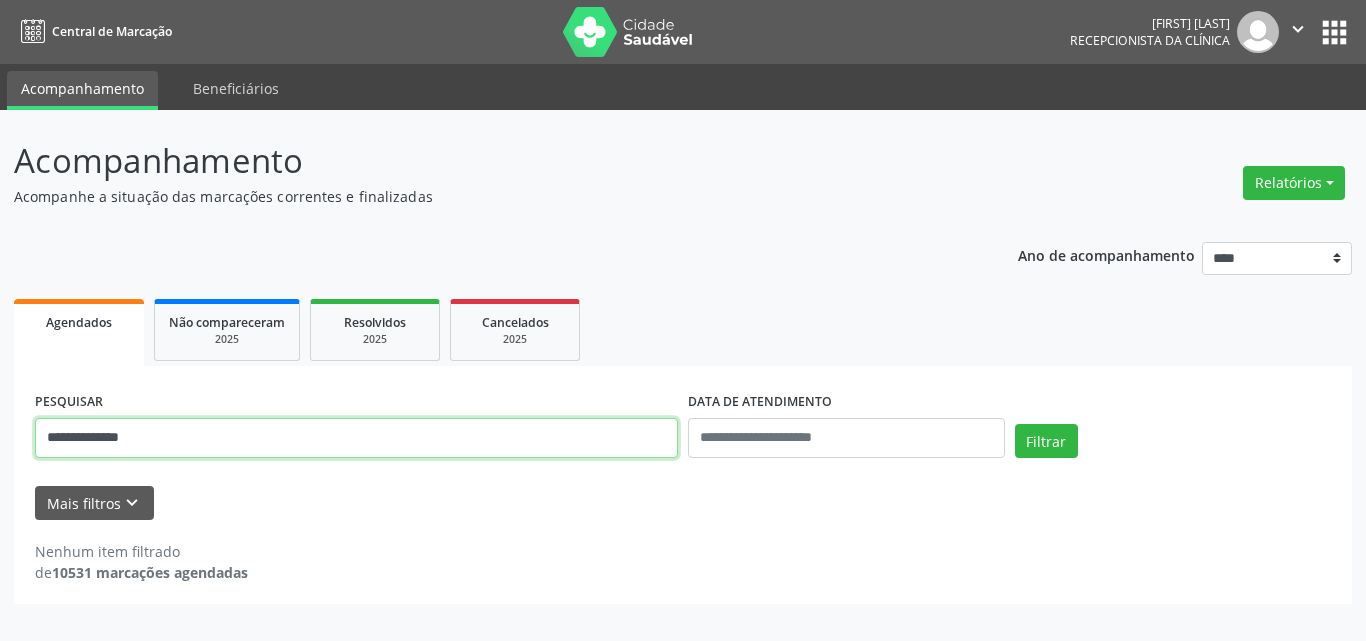 drag, startPoint x: 232, startPoint y: 450, endPoint x: 0, endPoint y: 417, distance: 234.33524 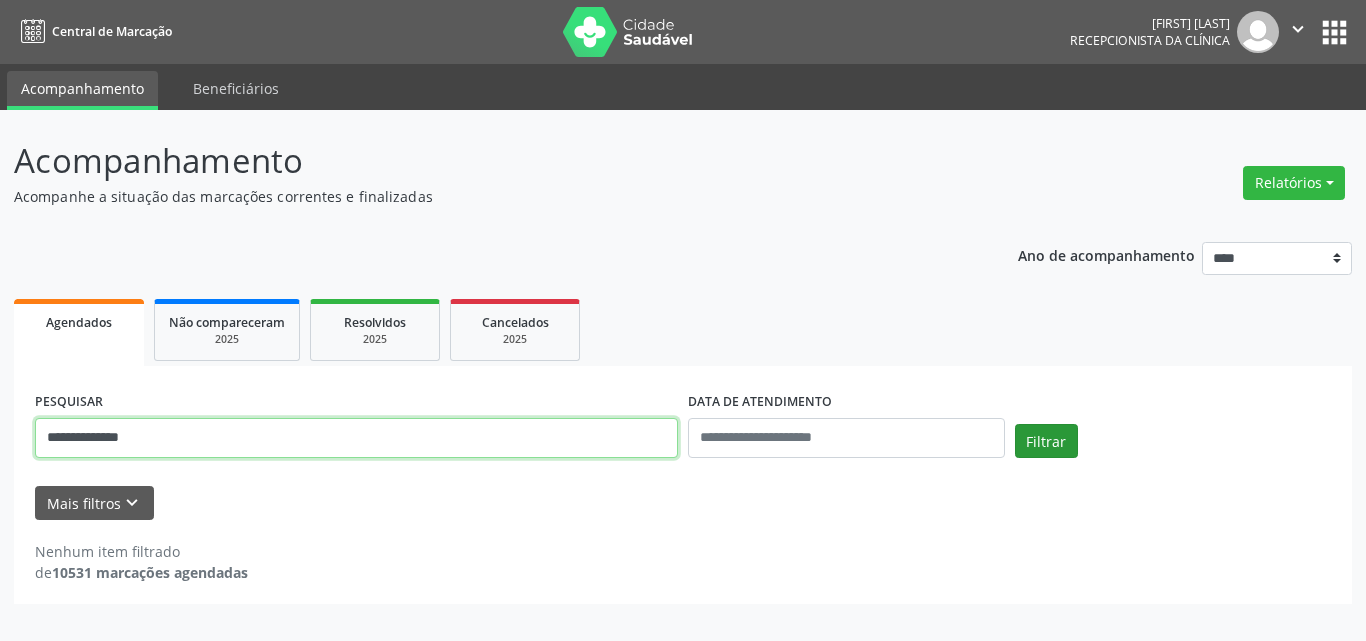 type on "**********" 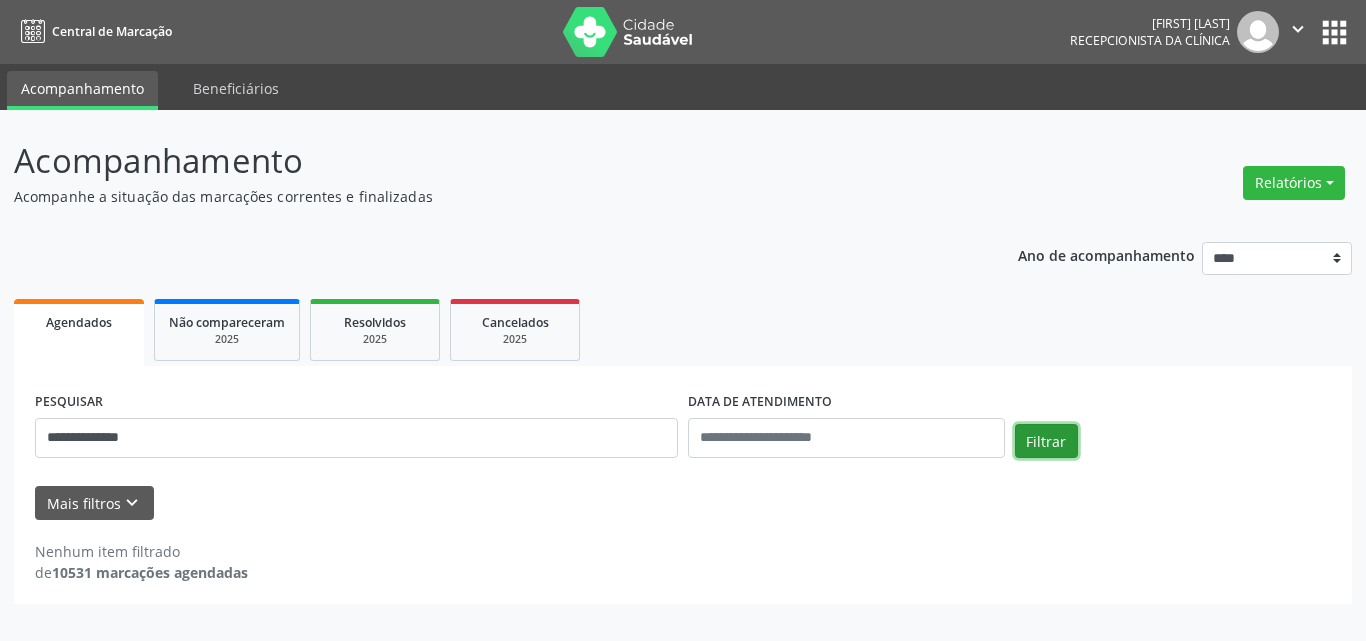 click on "Filtrar" at bounding box center [1046, 441] 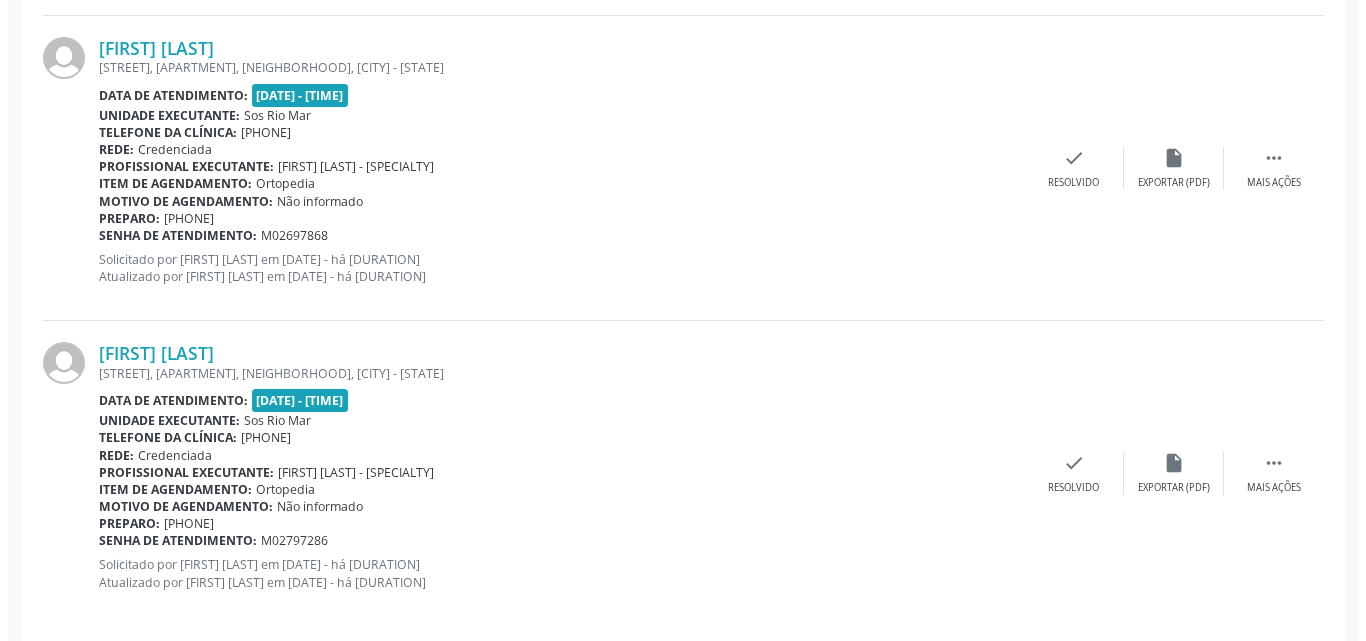 scroll, scrollTop: 1215, scrollLeft: 0, axis: vertical 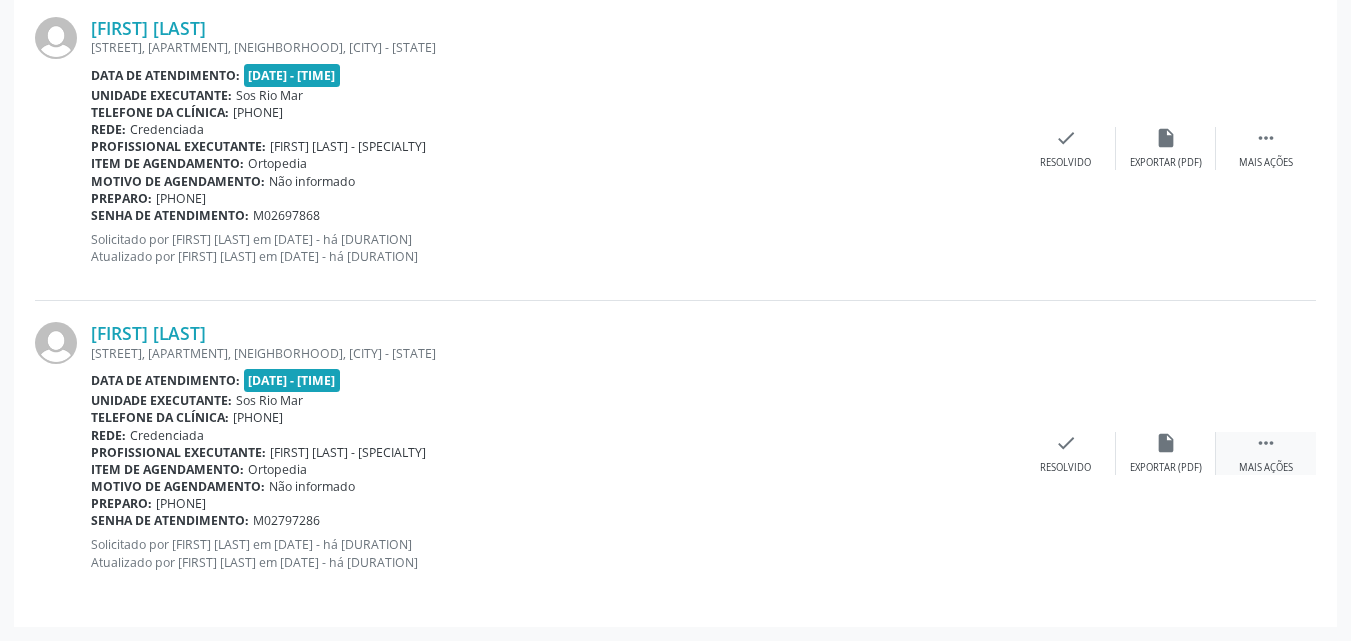 click on "" at bounding box center [1266, 443] 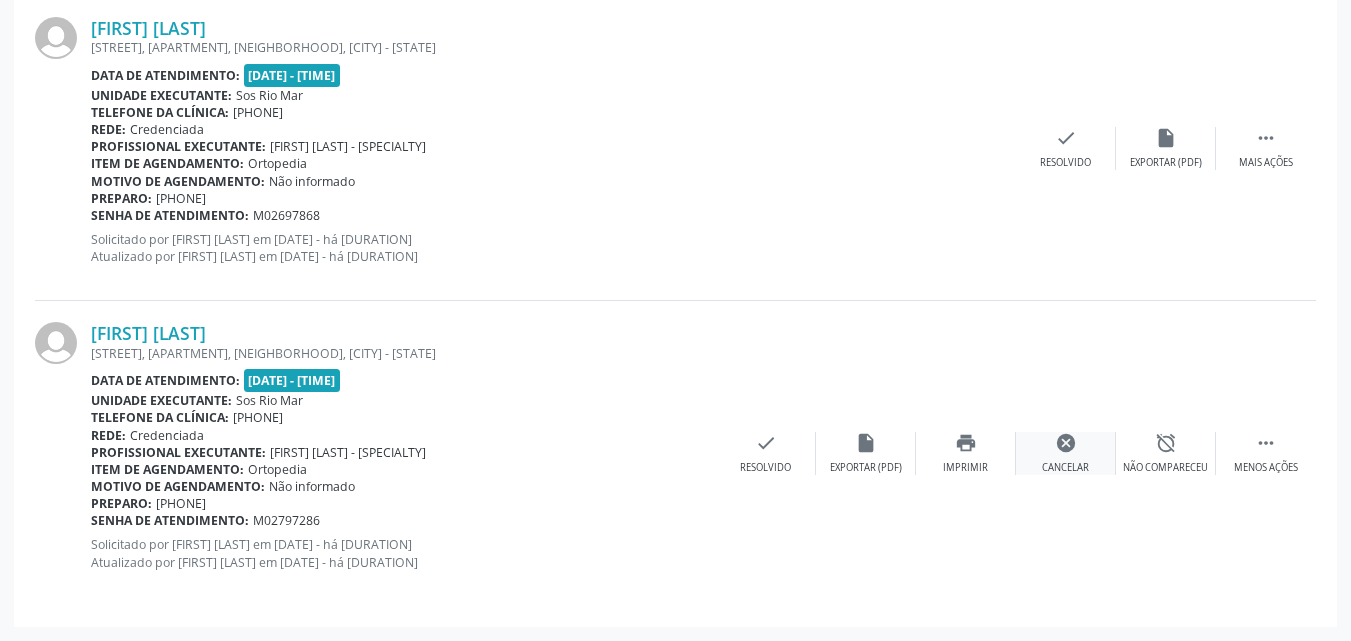 click on "cancel" at bounding box center (1066, 443) 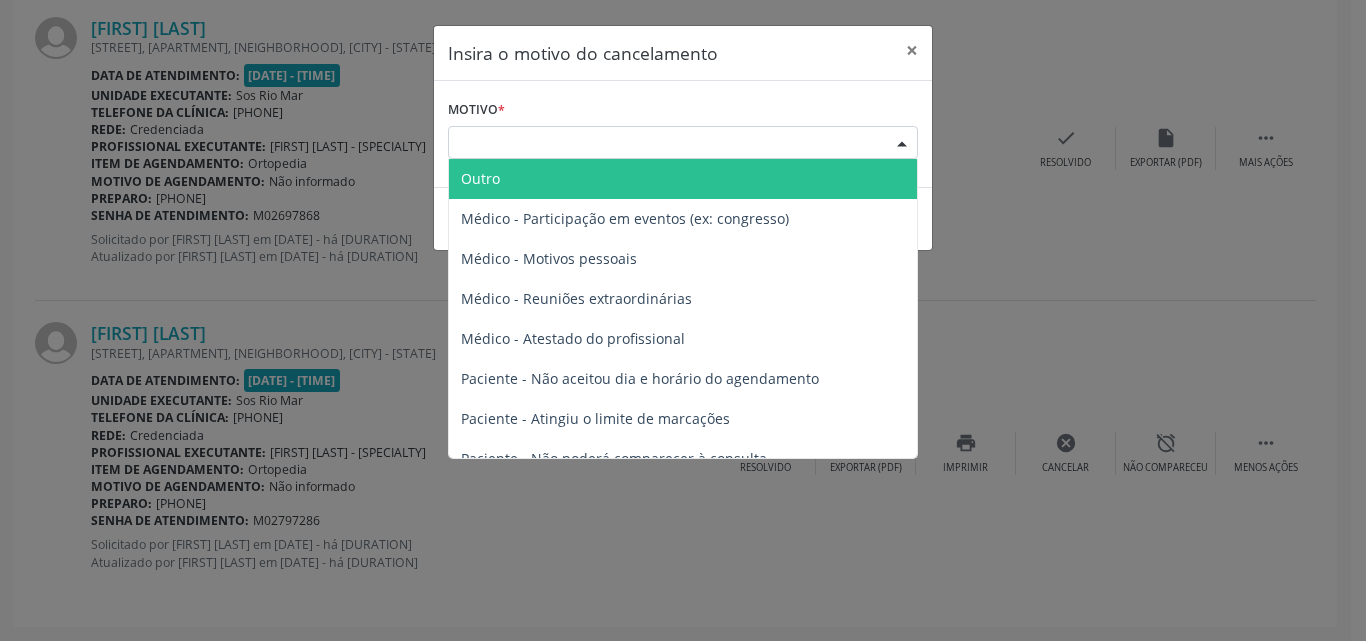 click on "Escolha o motivo" at bounding box center (683, 143) 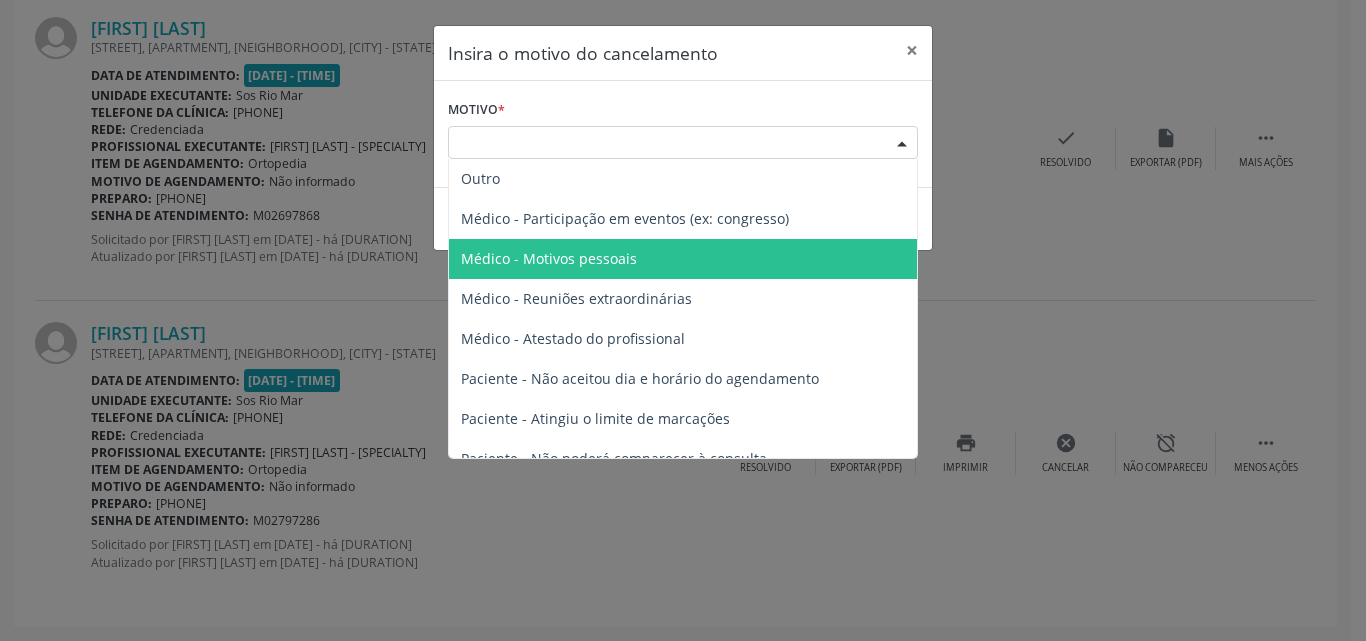 click on "Médico - Motivos pessoais" at bounding box center [683, 259] 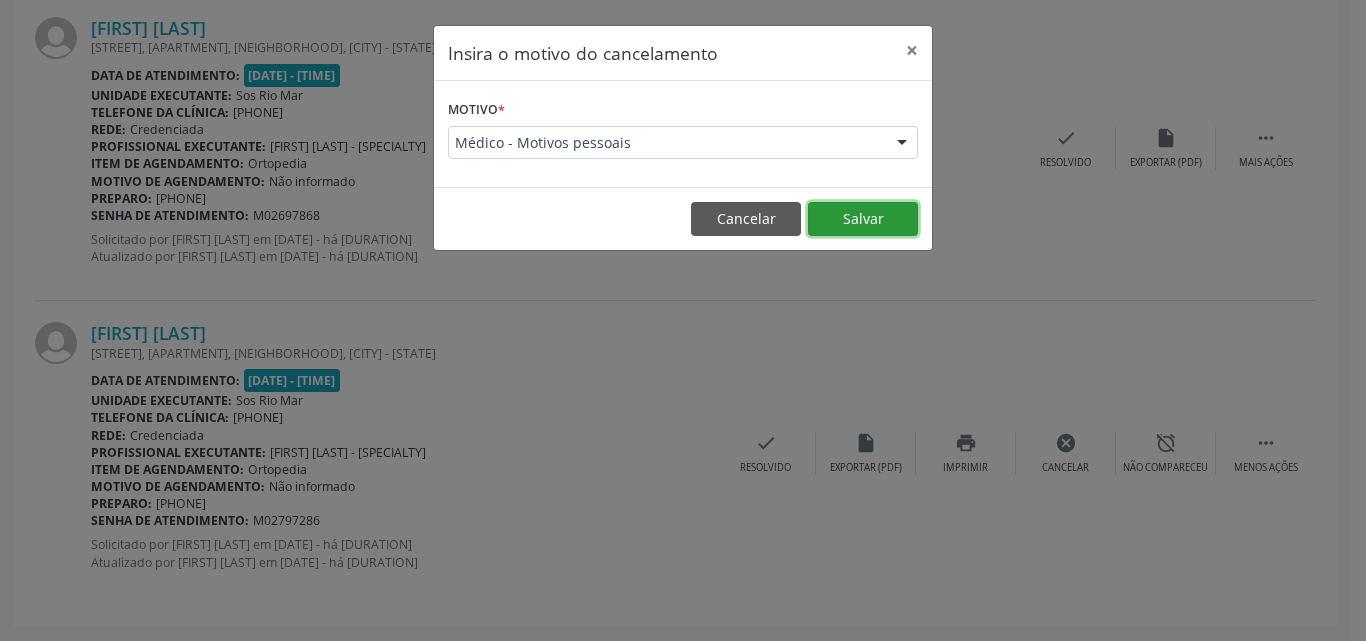click on "Salvar" at bounding box center [863, 219] 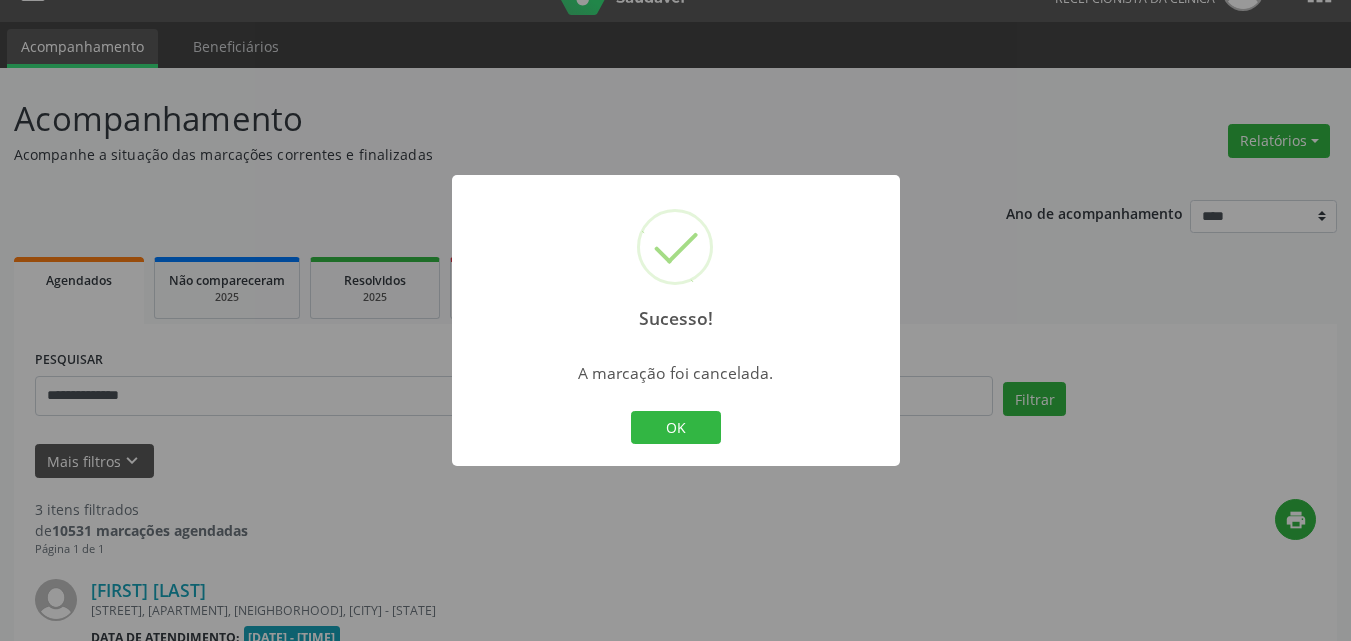 scroll, scrollTop: 909, scrollLeft: 0, axis: vertical 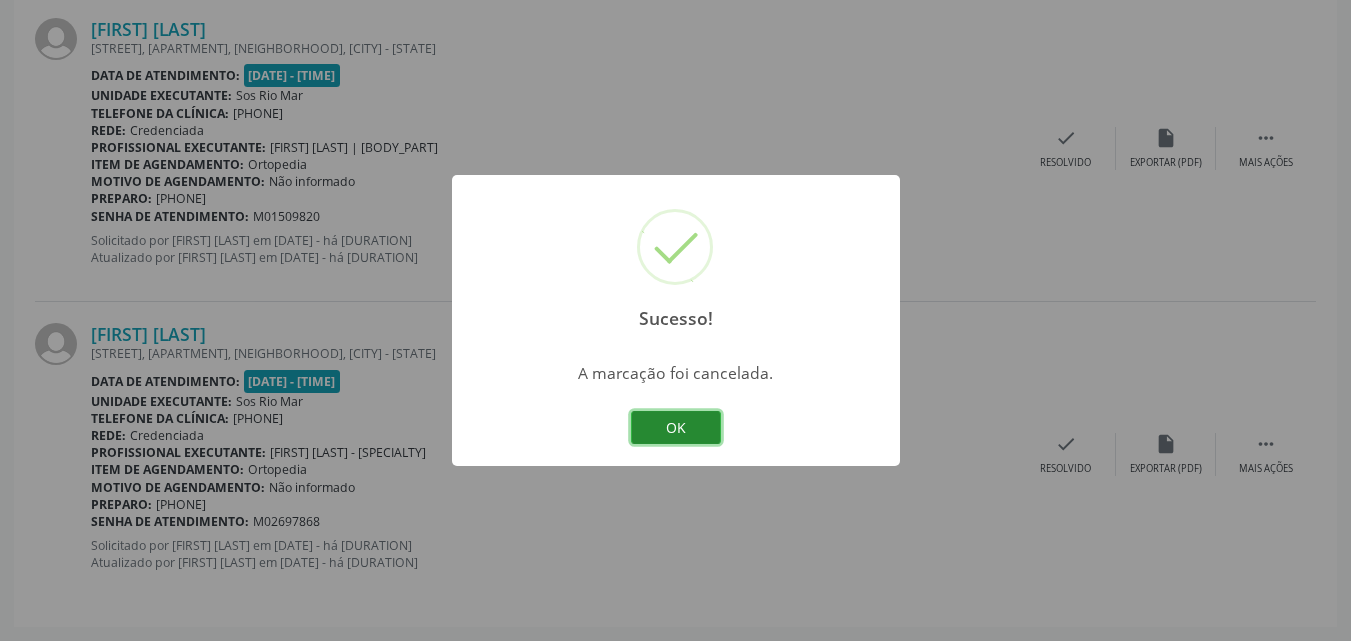 click on "OK" at bounding box center (676, 428) 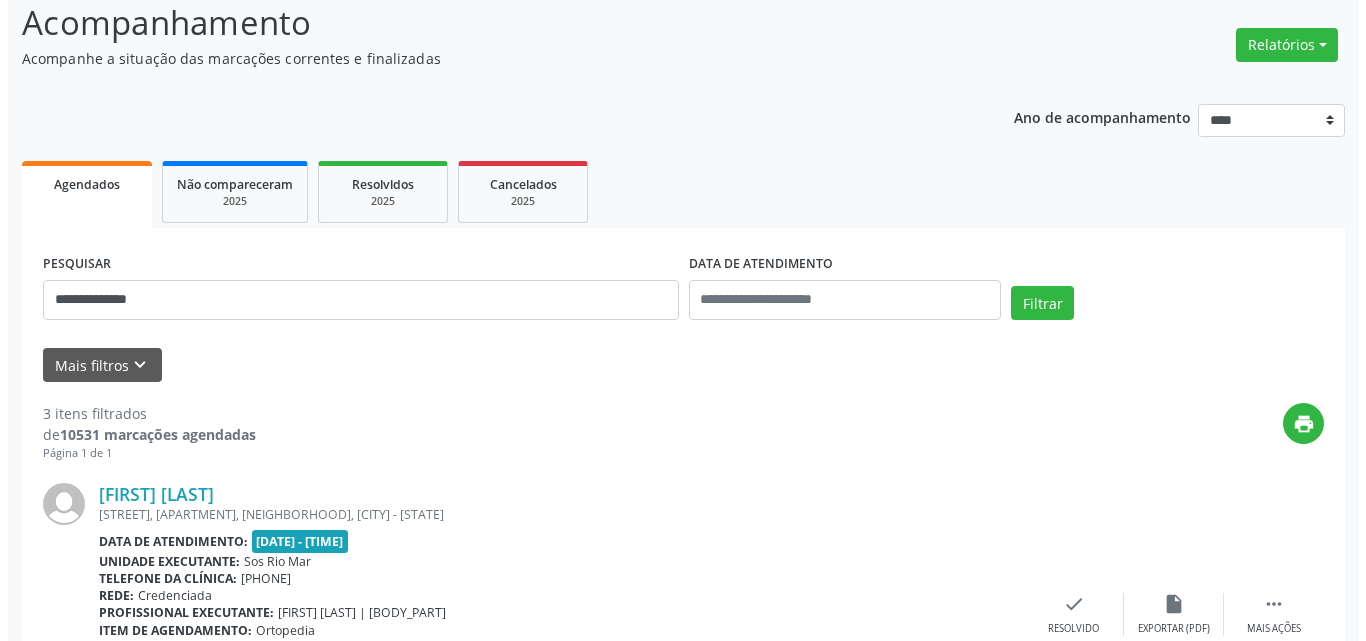 scroll, scrollTop: 0, scrollLeft: 0, axis: both 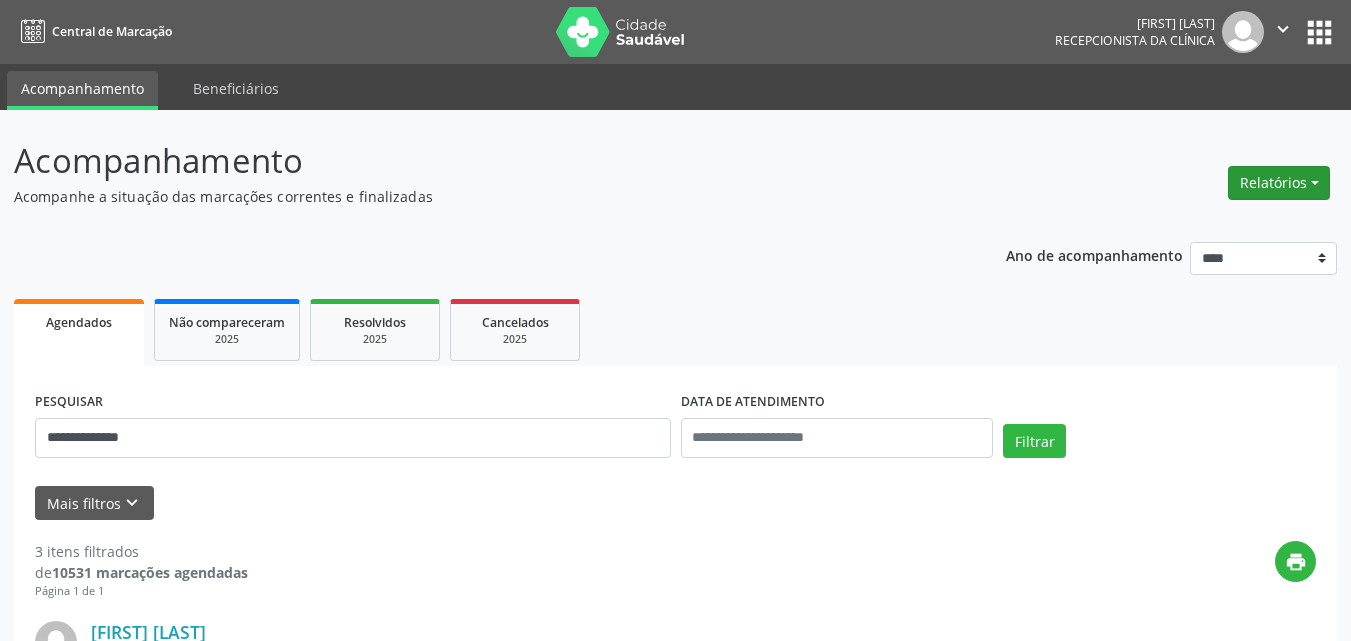 click on "Relatórios" at bounding box center (1279, 183) 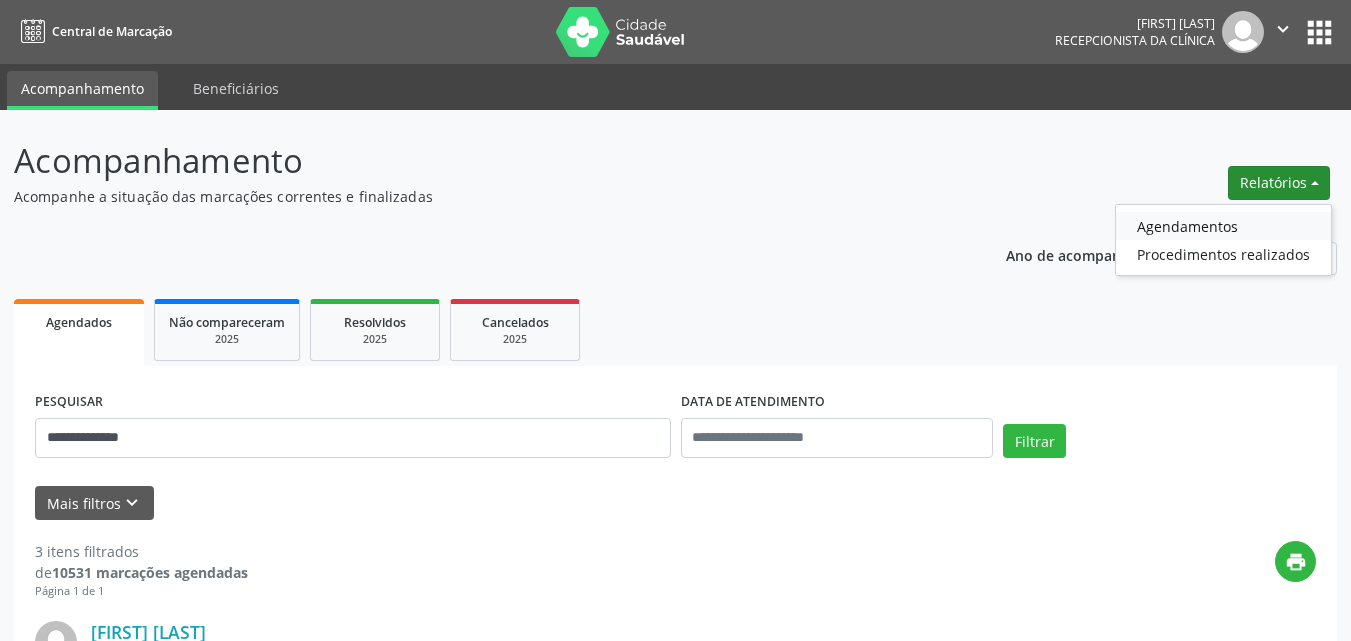 click on "Agendamentos" at bounding box center [1223, 226] 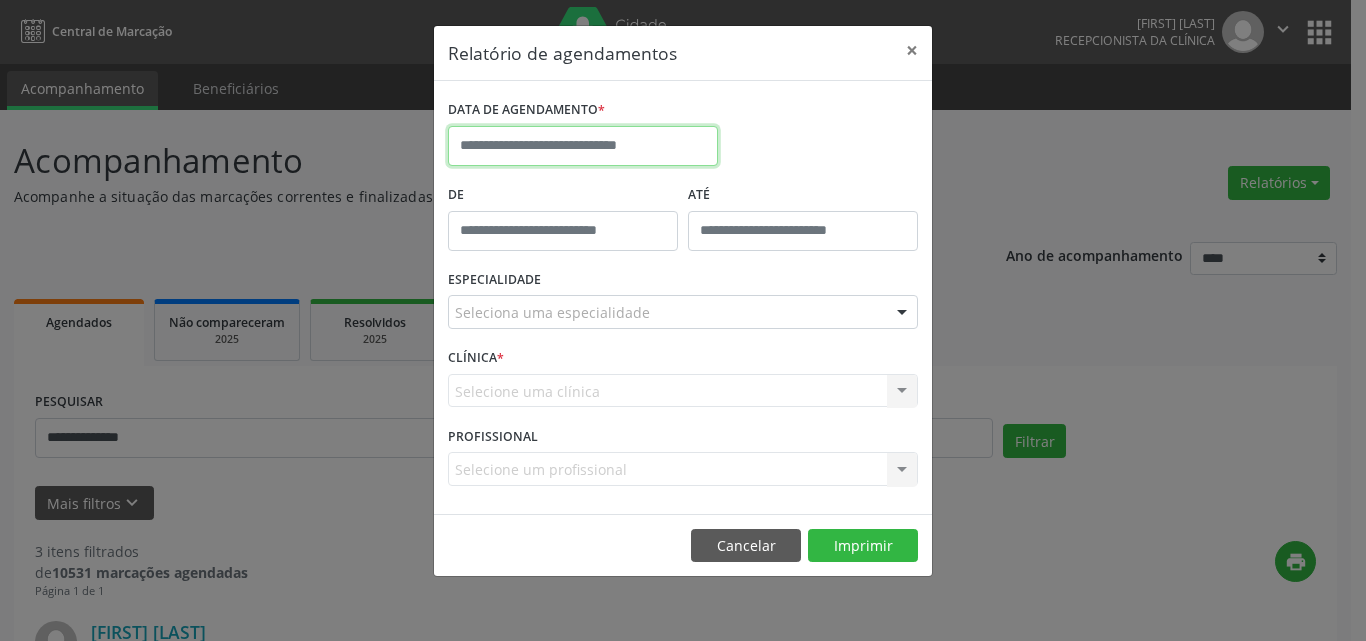 click at bounding box center [583, 146] 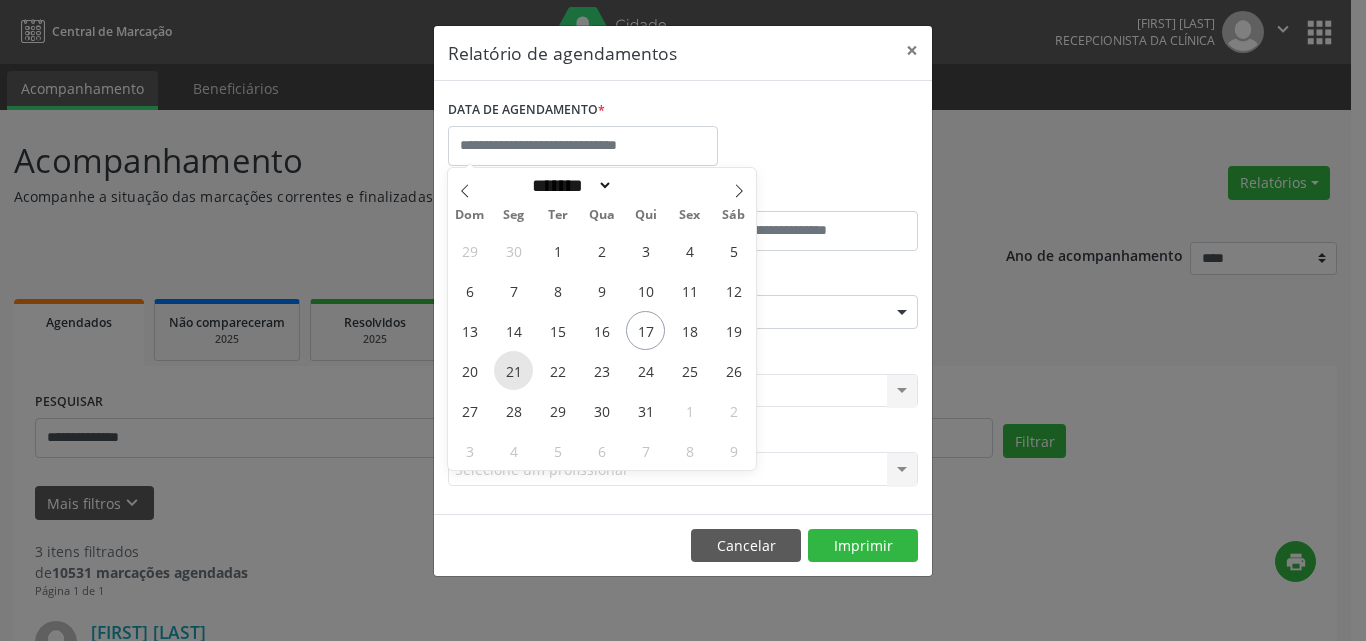 click on "21" at bounding box center [513, 370] 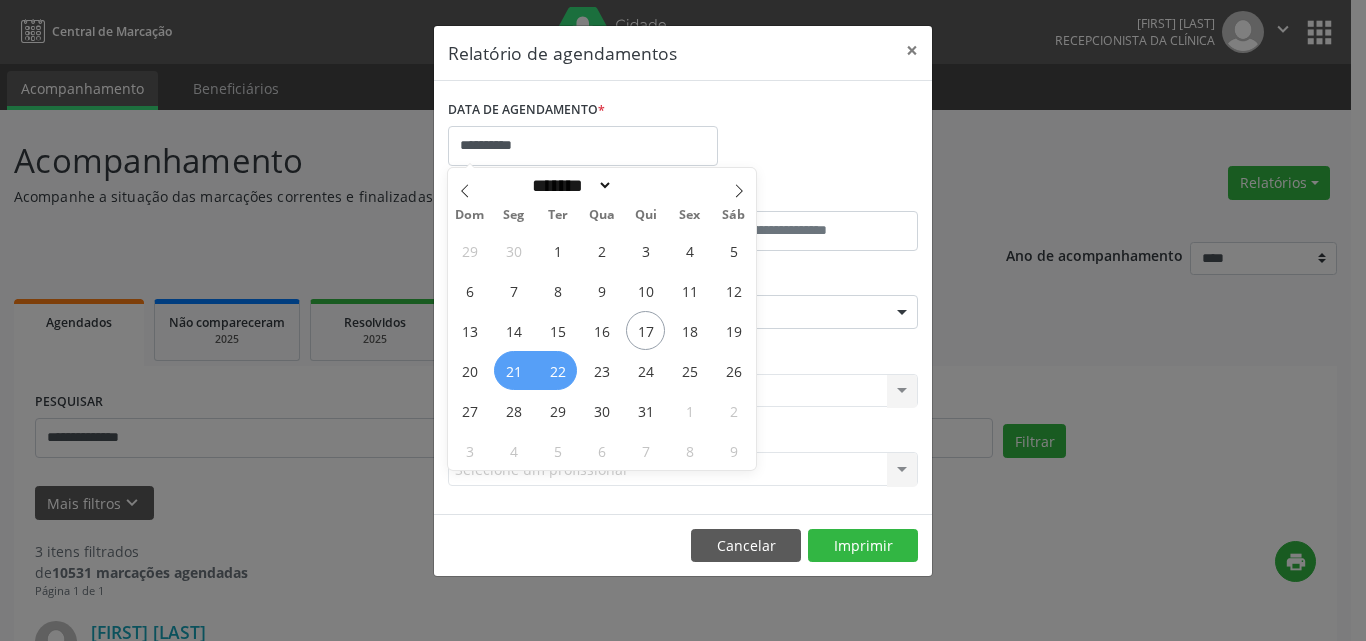 click on "22" at bounding box center [557, 370] 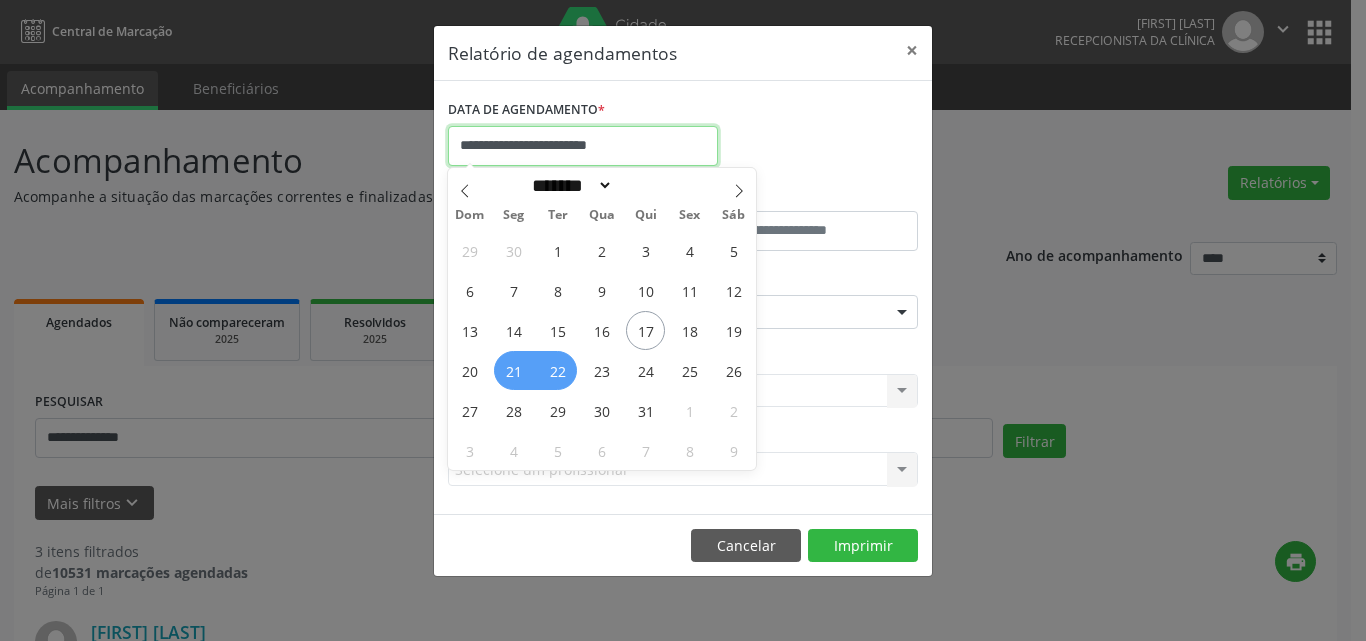 click on "**********" at bounding box center [583, 146] 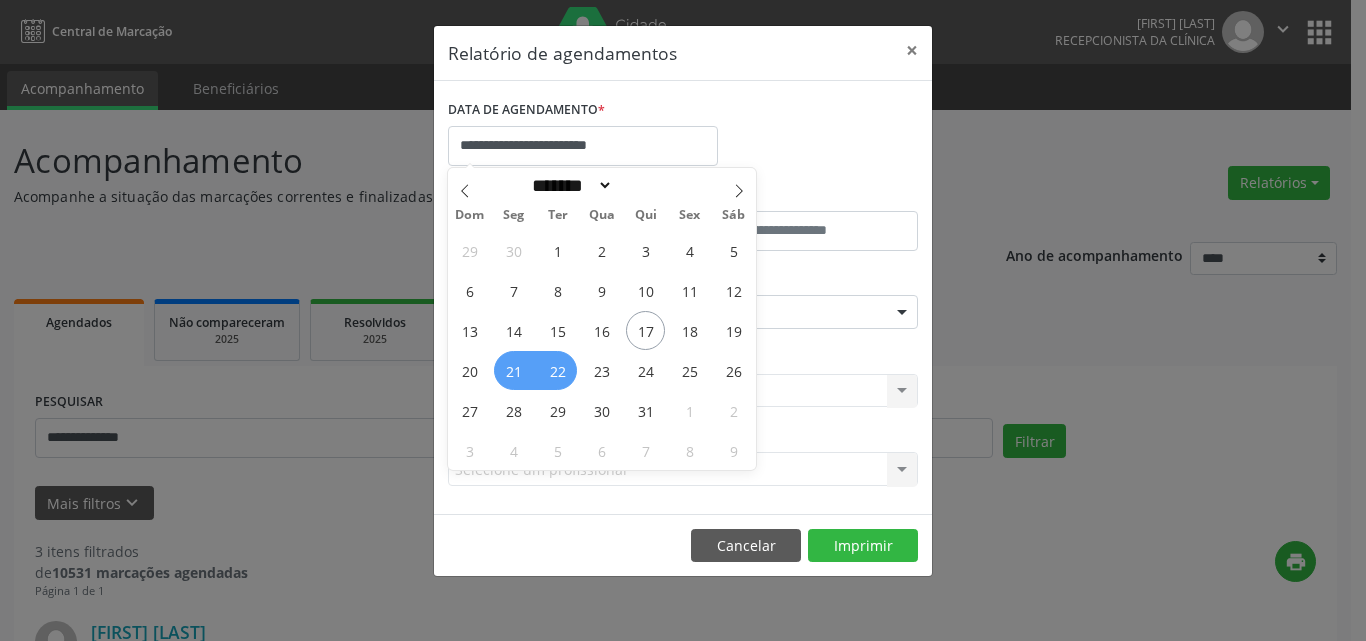 click on "22" at bounding box center [557, 370] 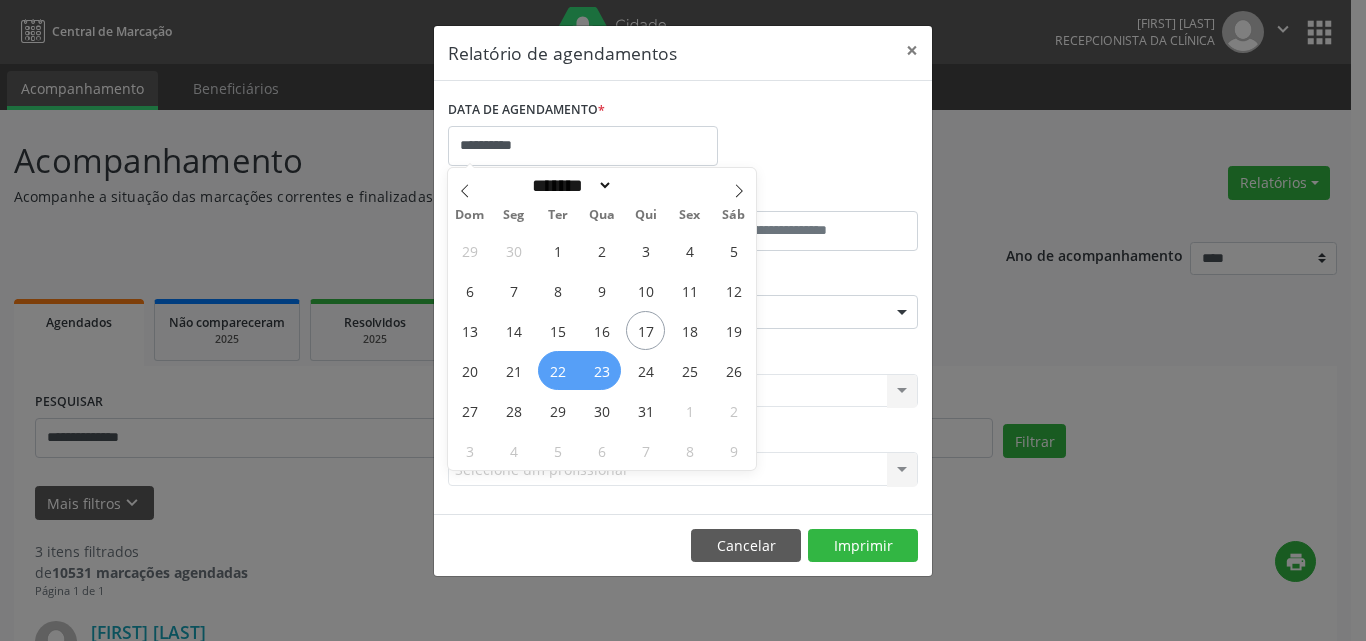 click on "23" at bounding box center (601, 370) 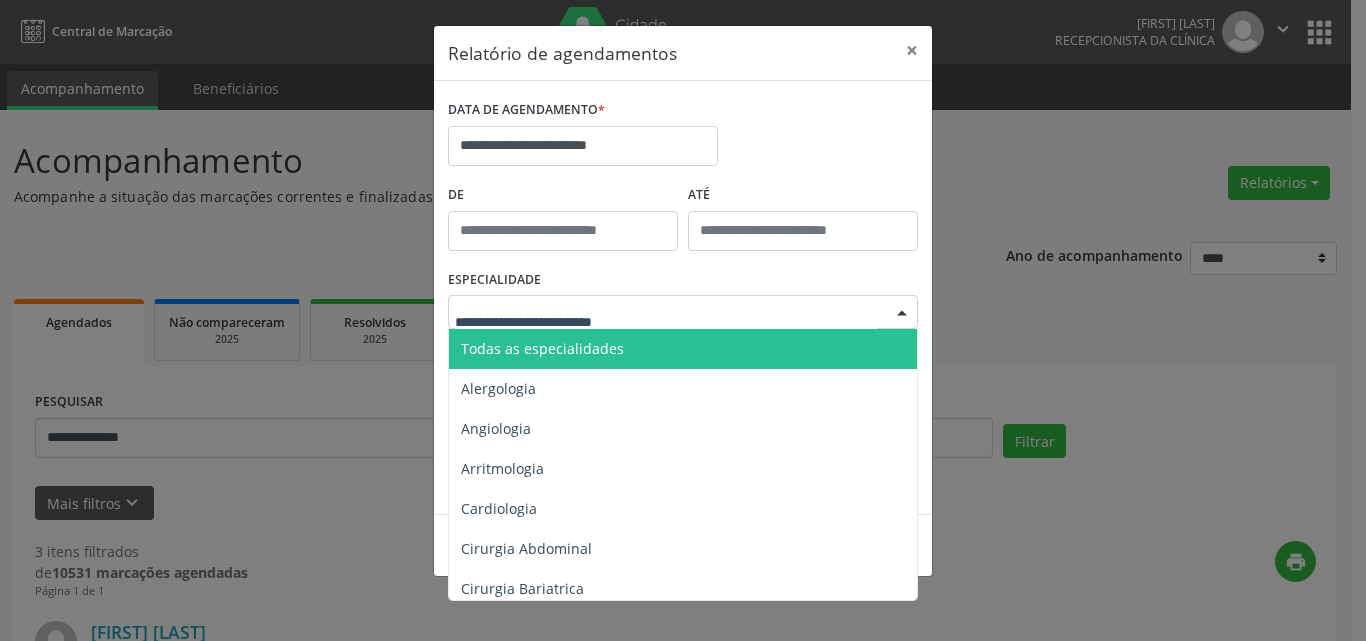 click on "Todas as especialidades" at bounding box center (542, 348) 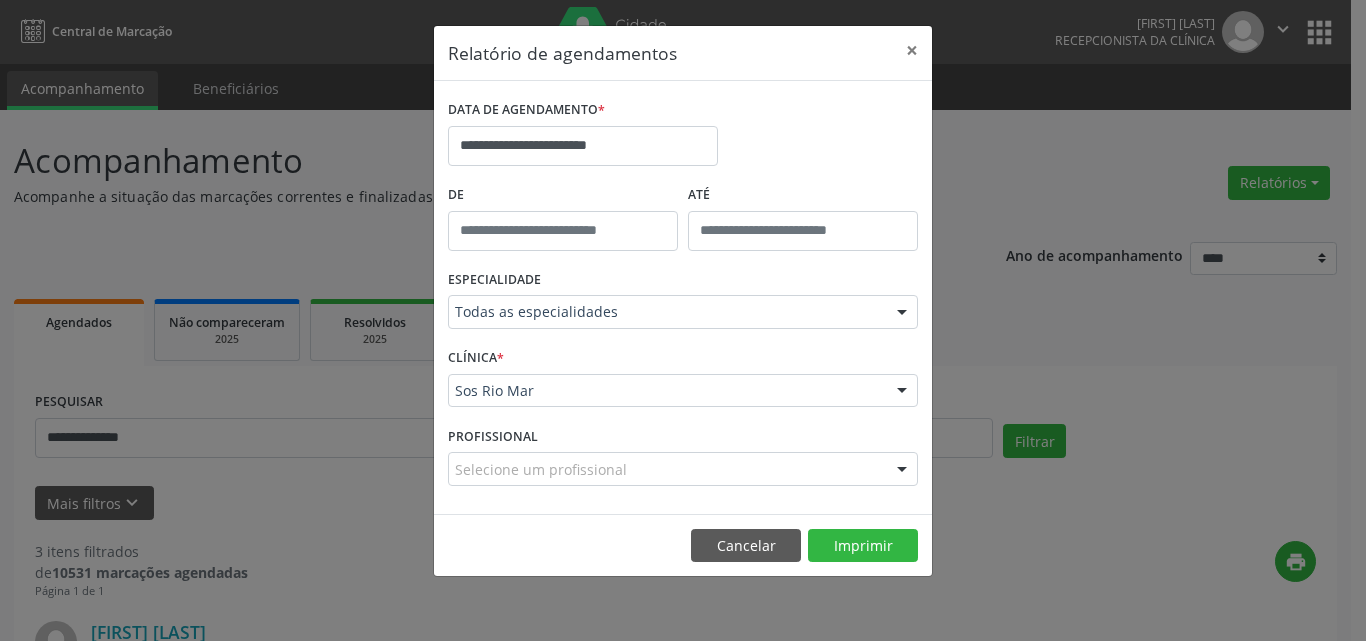 click on "Cancelar Imprimir" at bounding box center (683, 545) 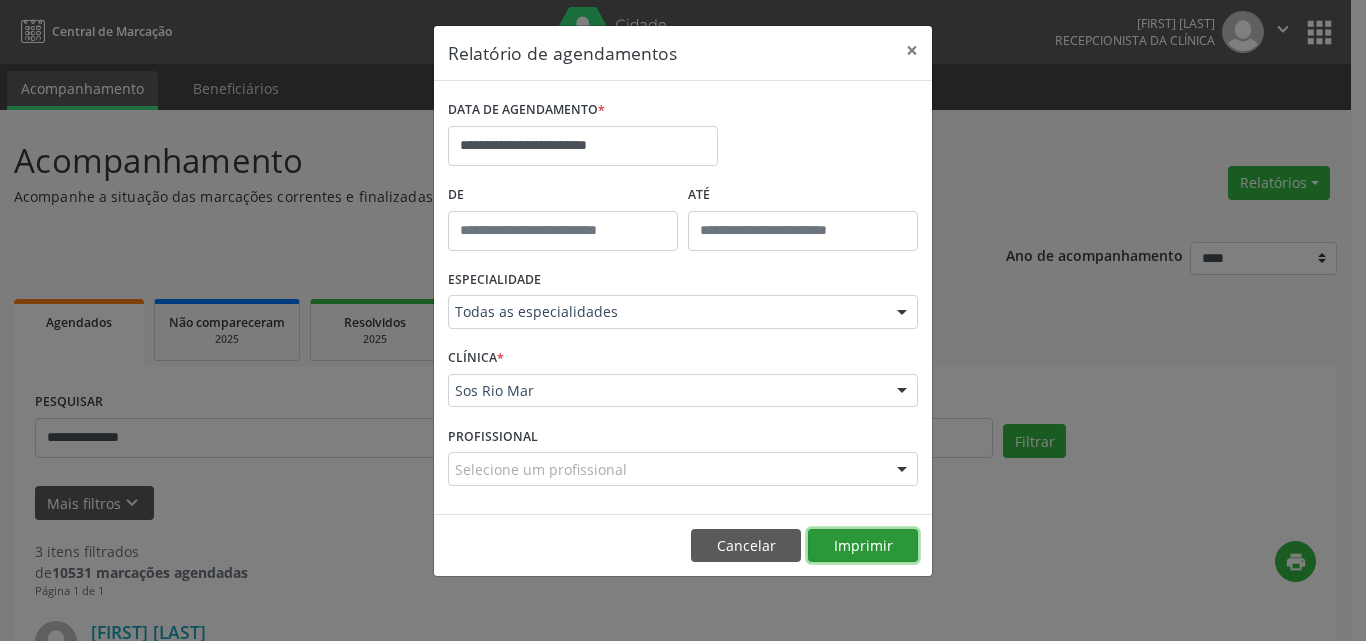 click on "Imprimir" at bounding box center (863, 546) 